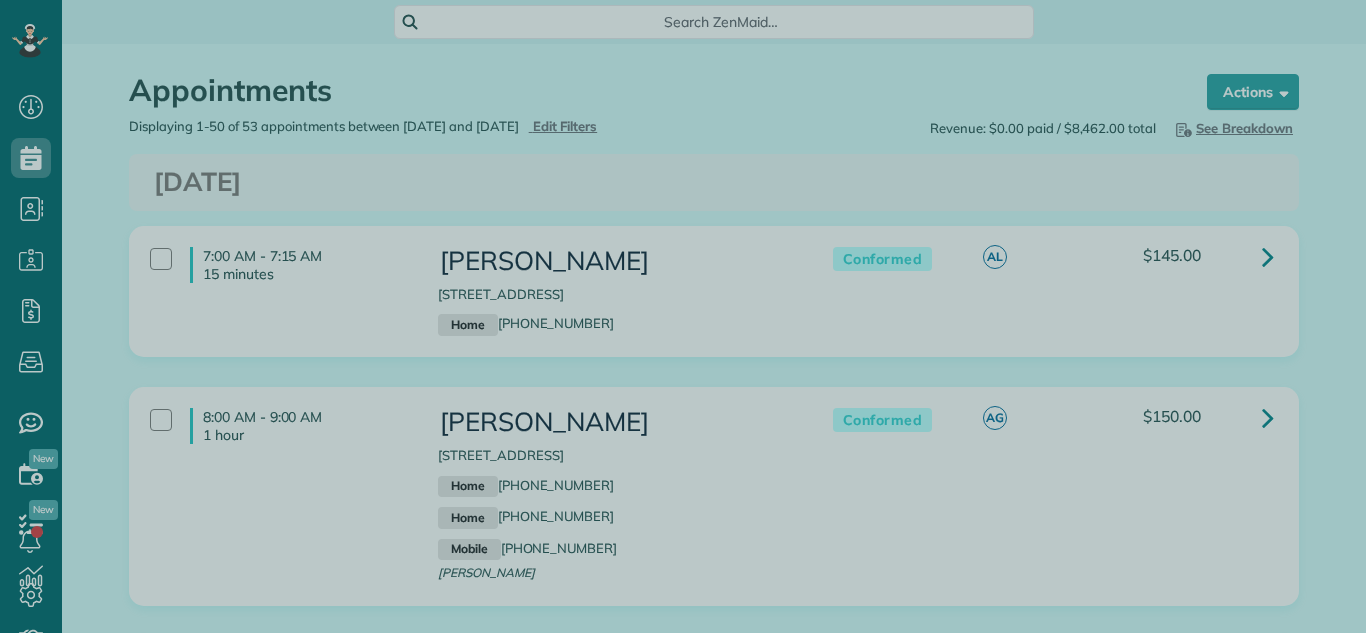 scroll, scrollTop: 0, scrollLeft: 0, axis: both 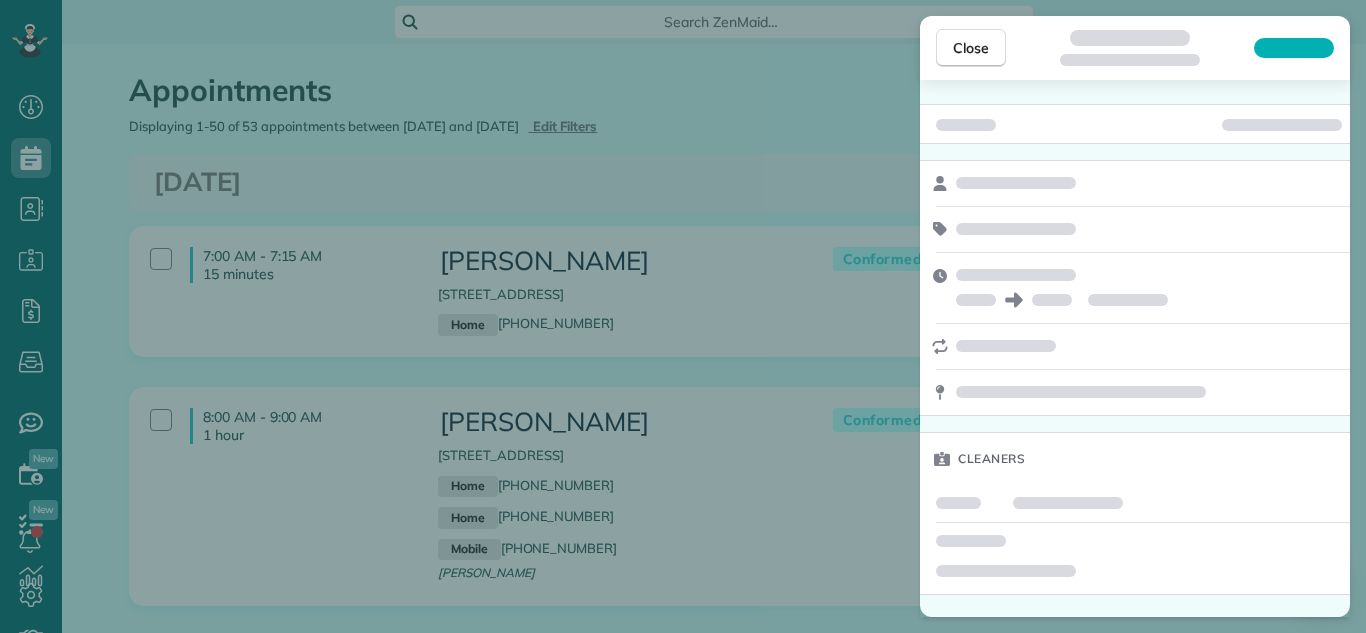 click on "Close   Cleaners" at bounding box center (683, 316) 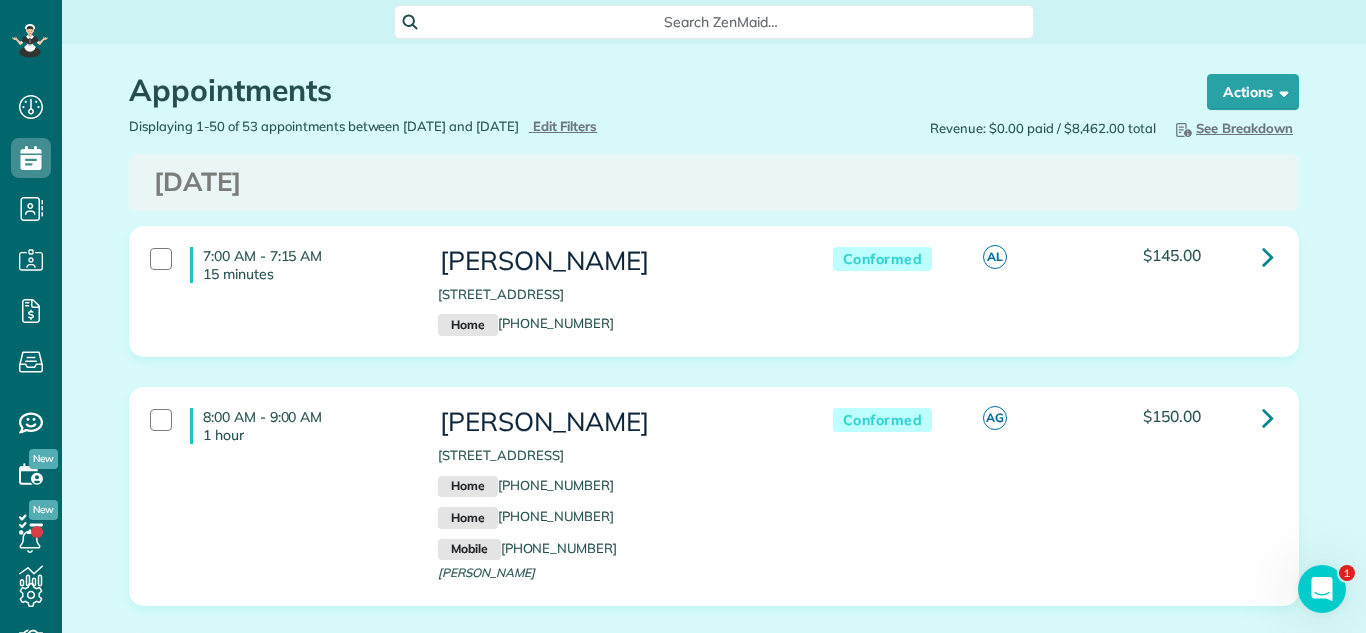 scroll, scrollTop: 0, scrollLeft: 0, axis: both 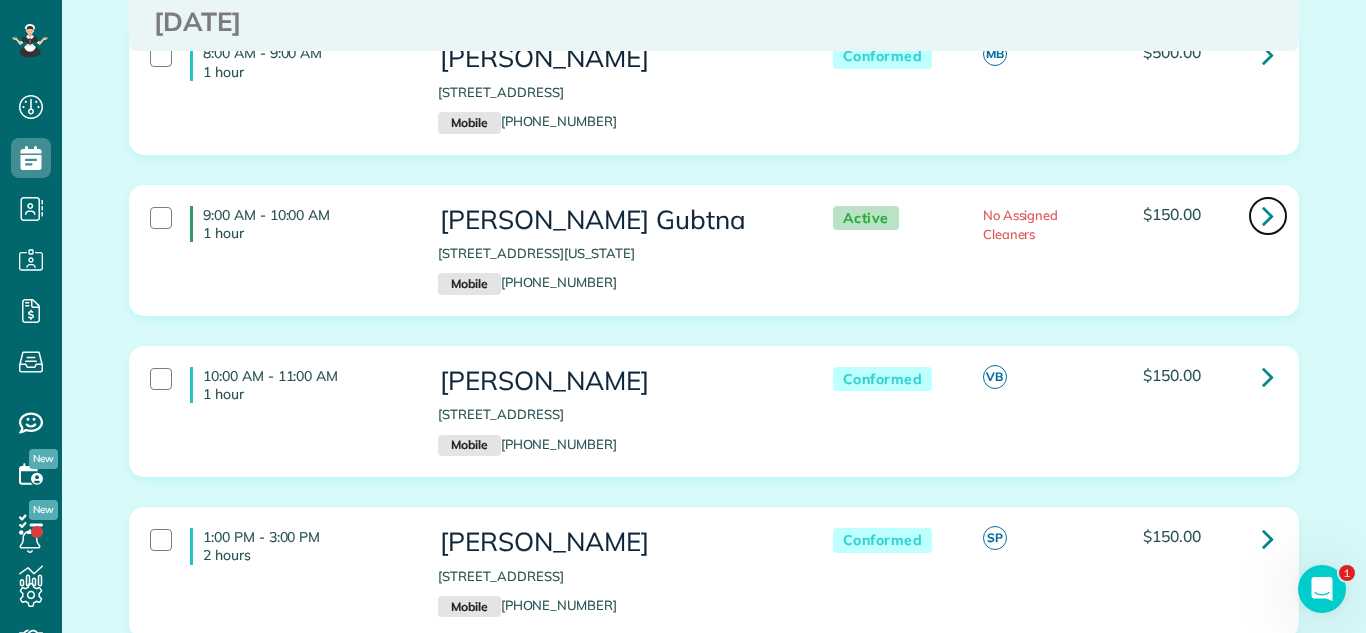 click at bounding box center [1268, 215] 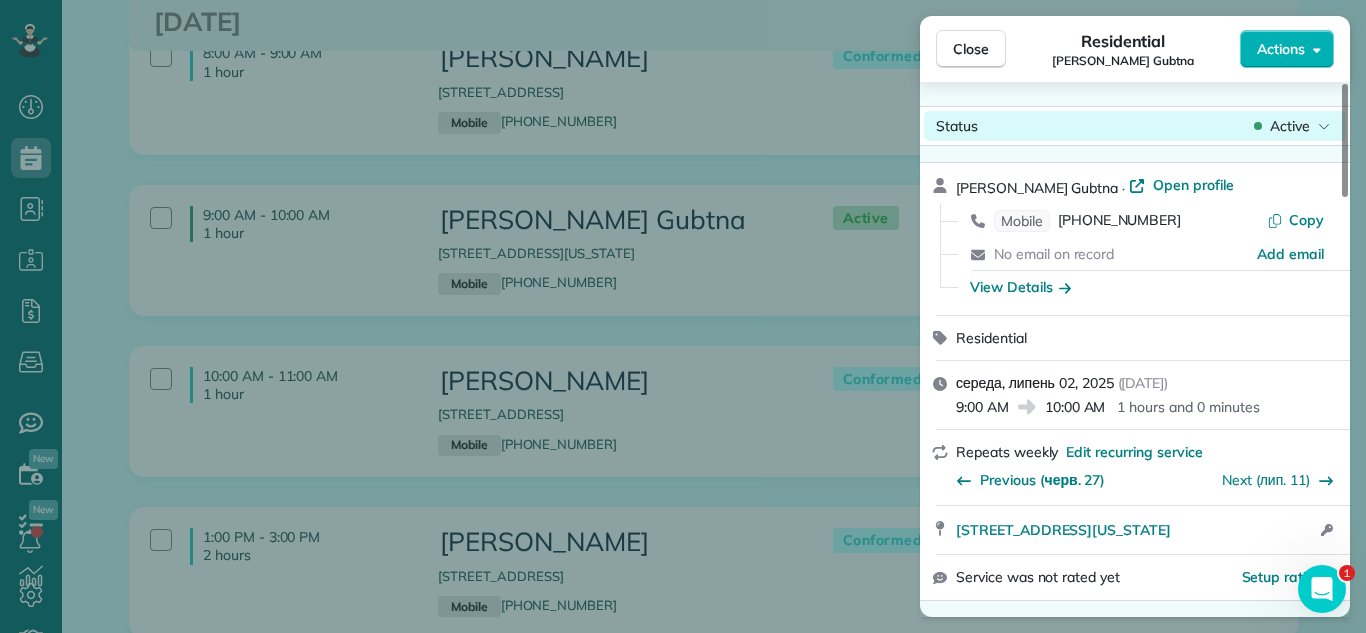 click on "Active" at bounding box center [1290, 126] 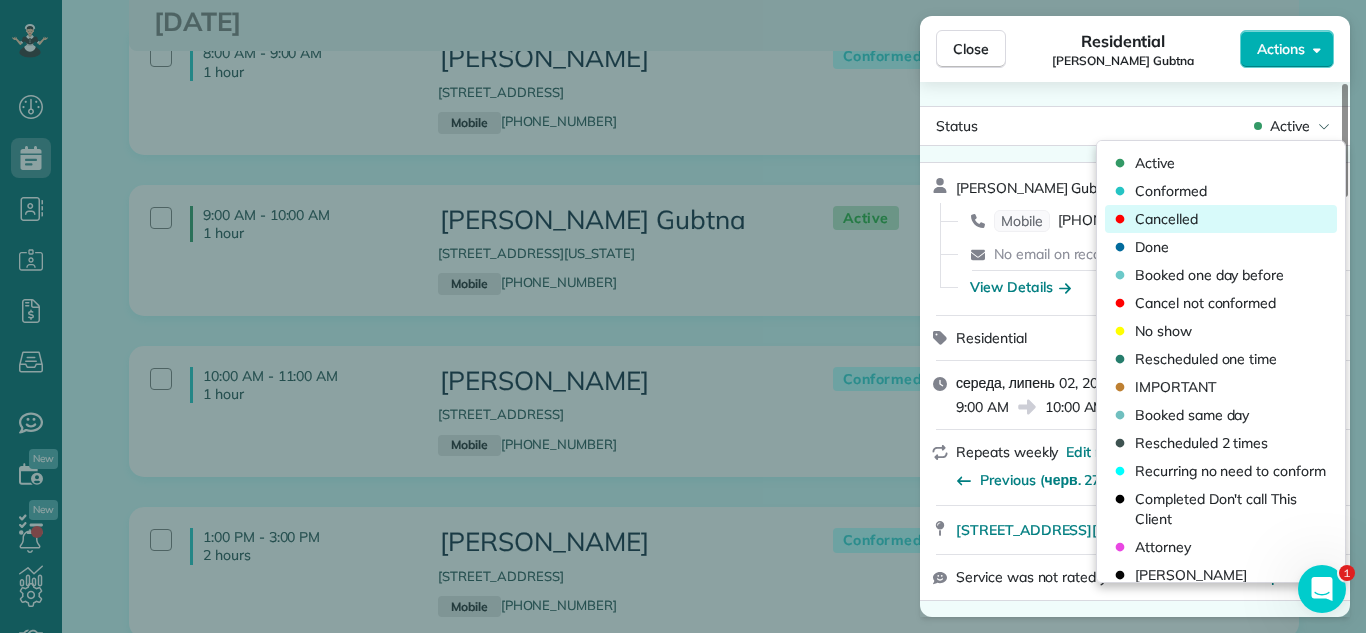 click on "Cancelled" at bounding box center [1221, 219] 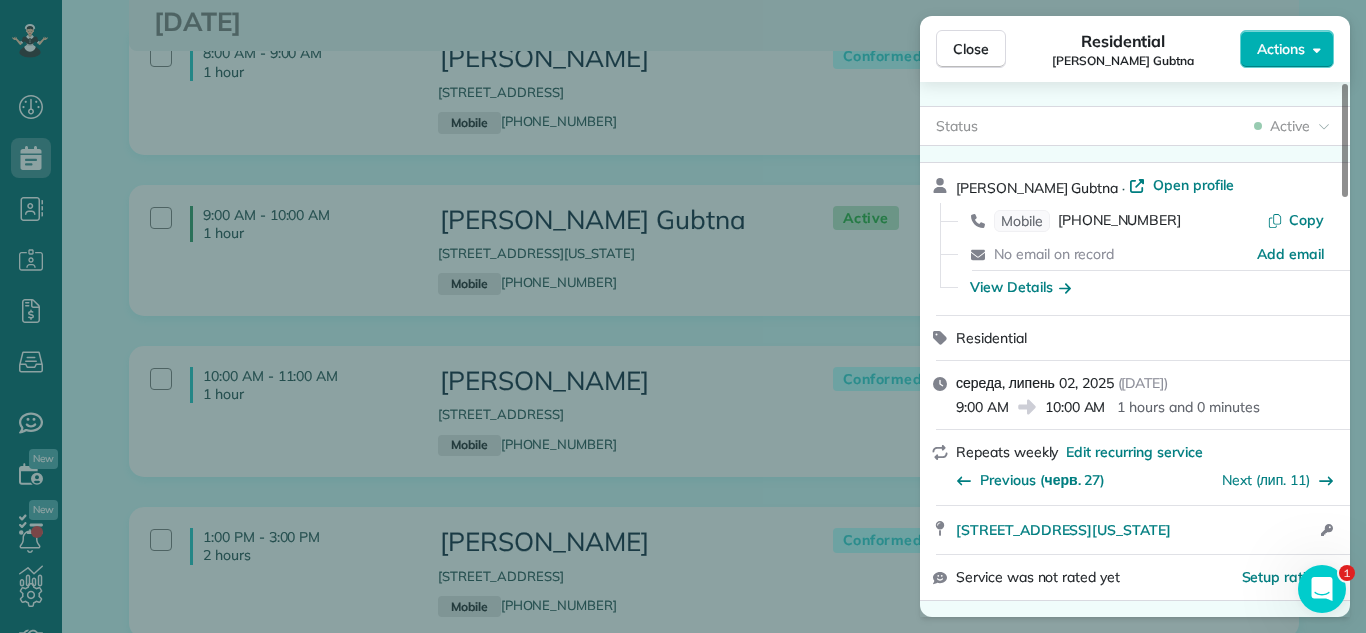 drag, startPoint x: 964, startPoint y: 48, endPoint x: 876, endPoint y: 291, distance: 258.44342 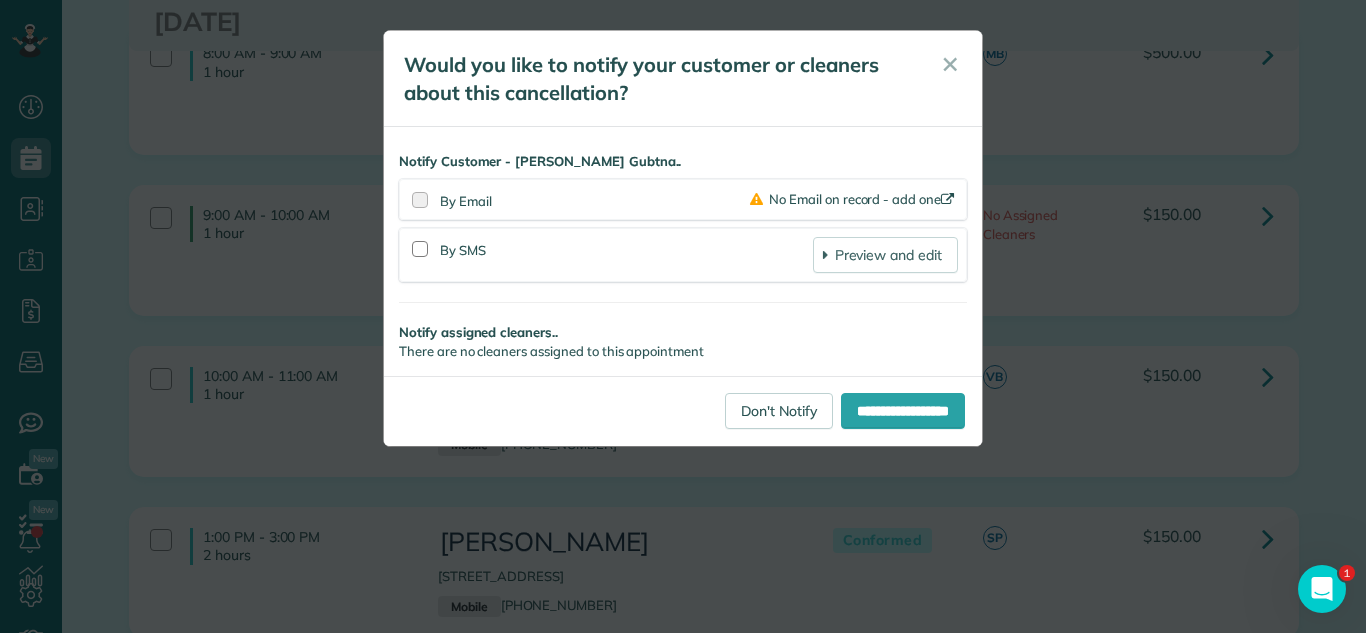click on "**********" at bounding box center [683, 316] 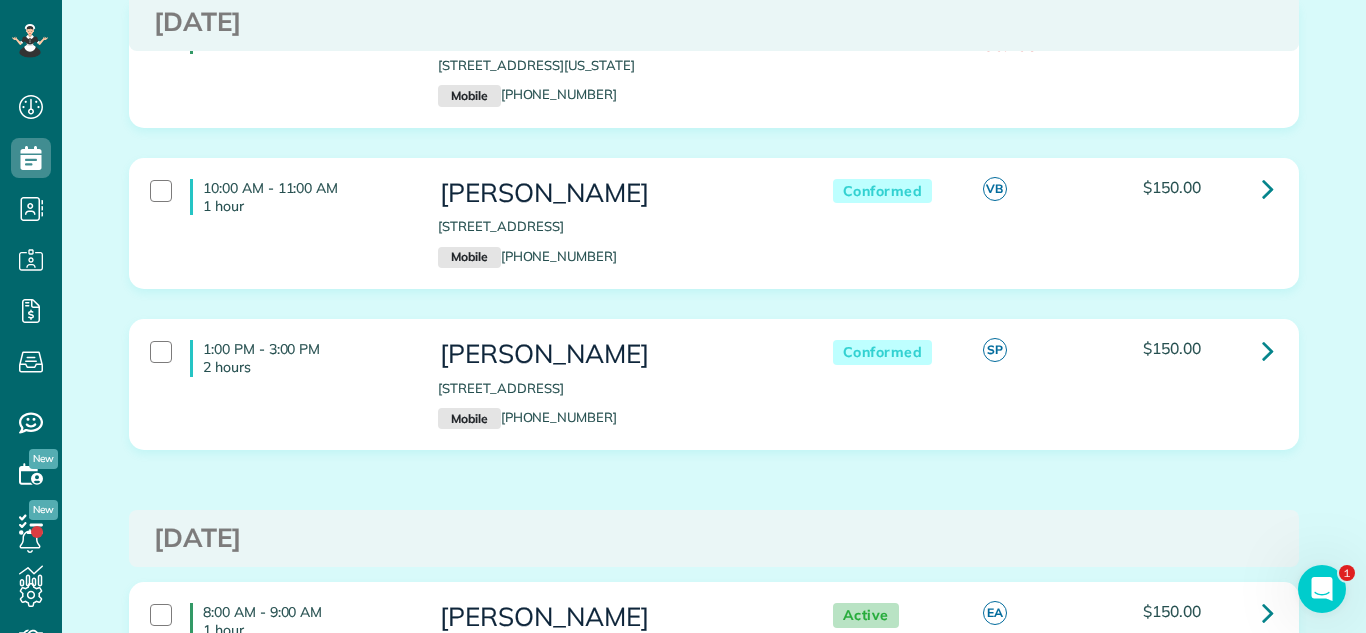 scroll, scrollTop: 3402, scrollLeft: 0, axis: vertical 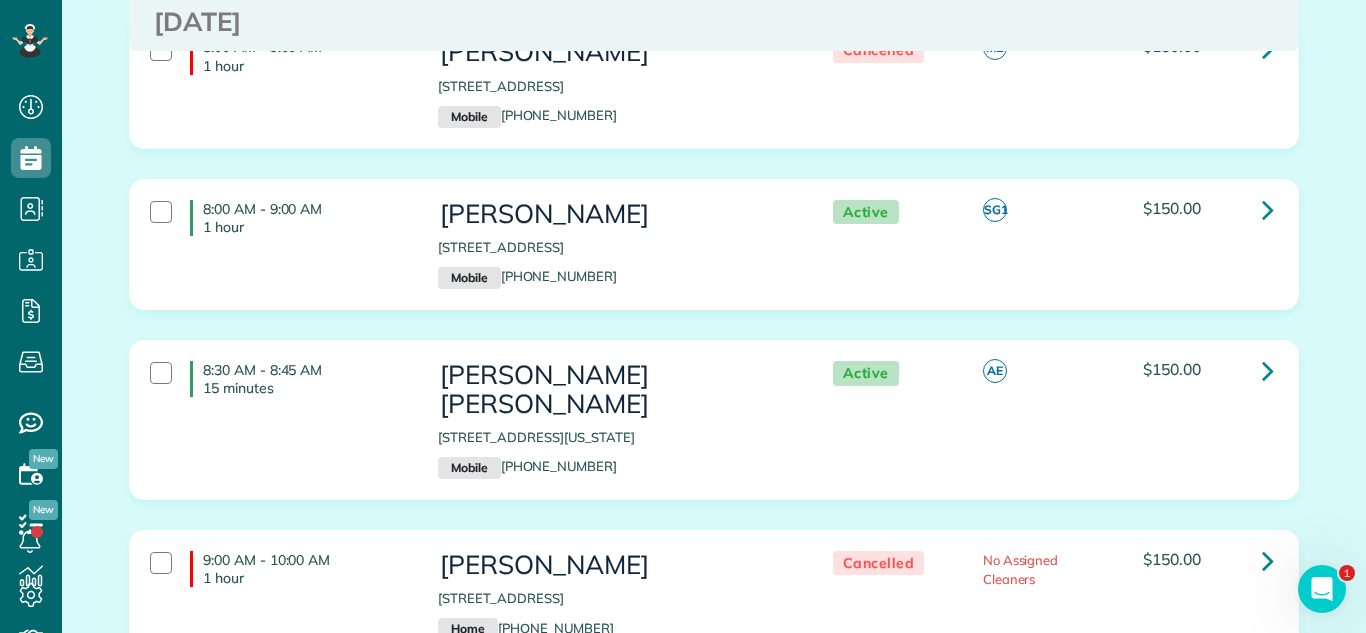 click on "8:00 AM -  9:00 AM
1 hour
[PERSON_NAME]
[STREET_ADDRESS]
Mobile
[PHONE_NUMBER]
Active
SG1
$150.00" at bounding box center (714, 259) 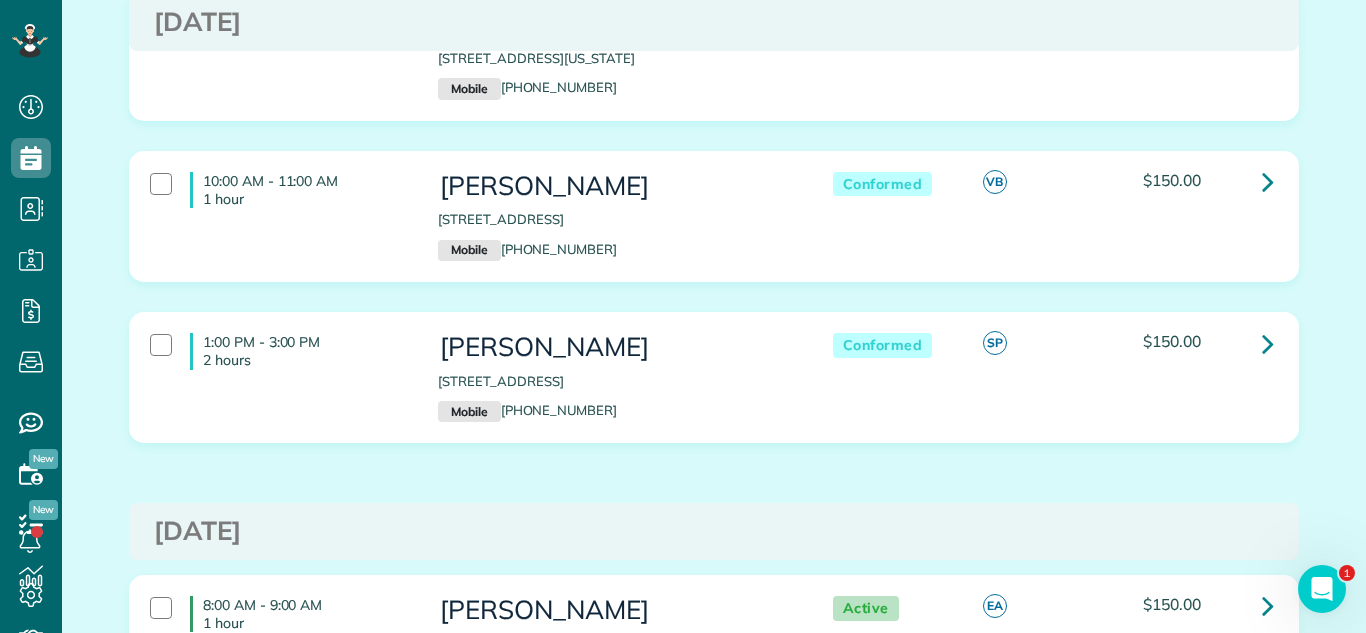 scroll, scrollTop: 2575, scrollLeft: 0, axis: vertical 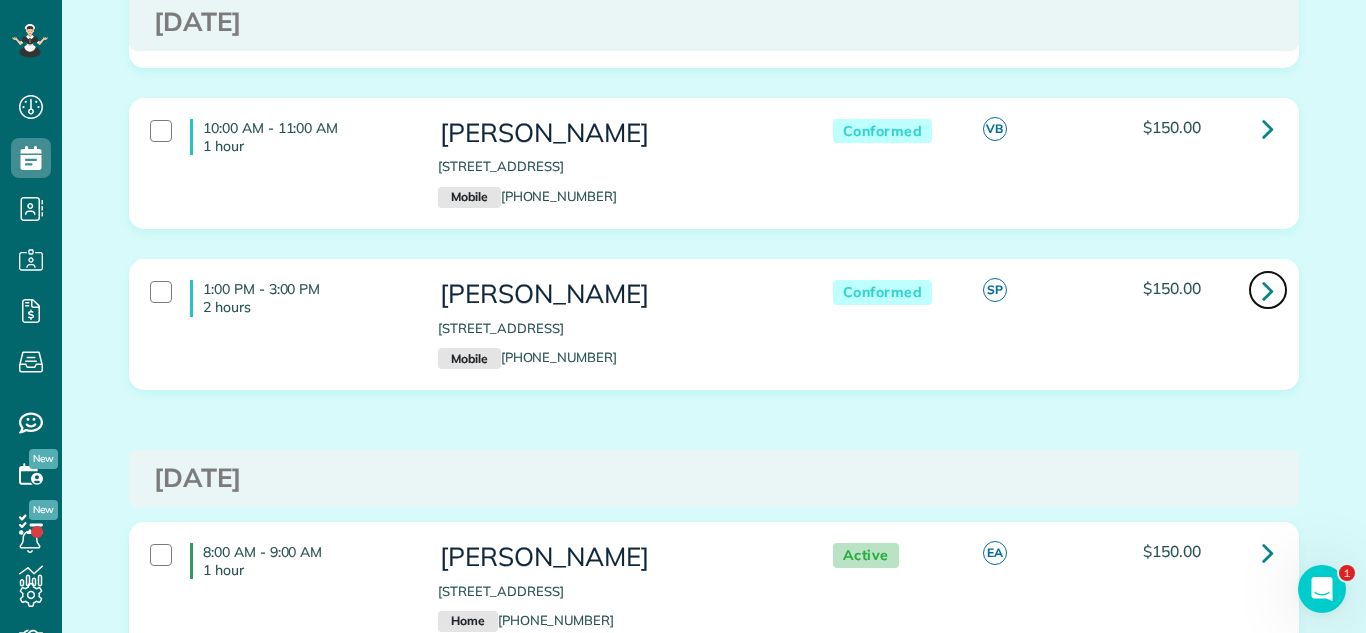click at bounding box center [1268, 290] 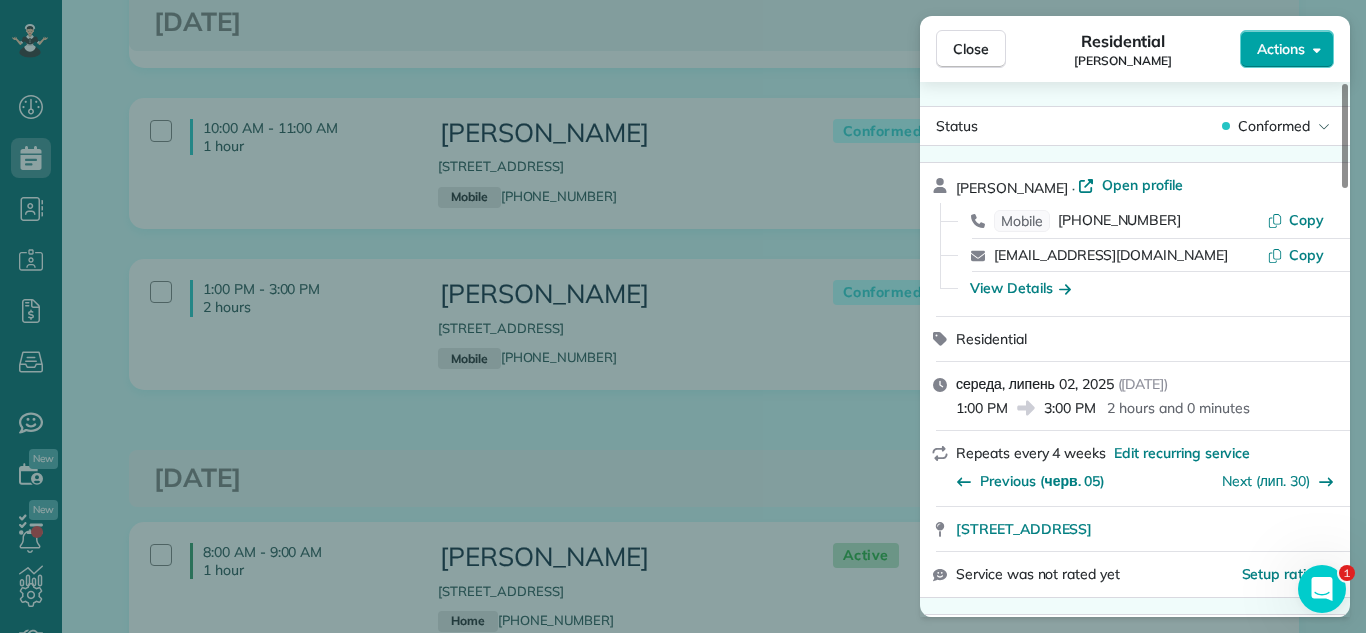 click on "Actions" at bounding box center (1281, 49) 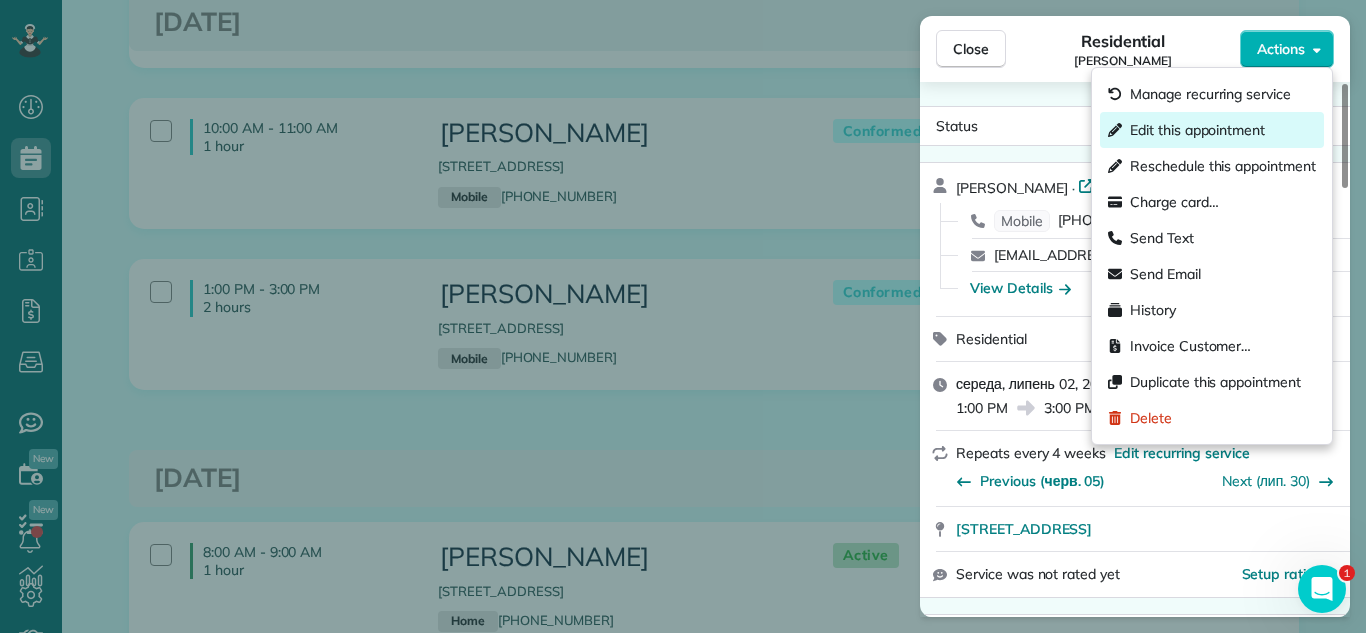 click on "Edit this appointment" at bounding box center [1197, 130] 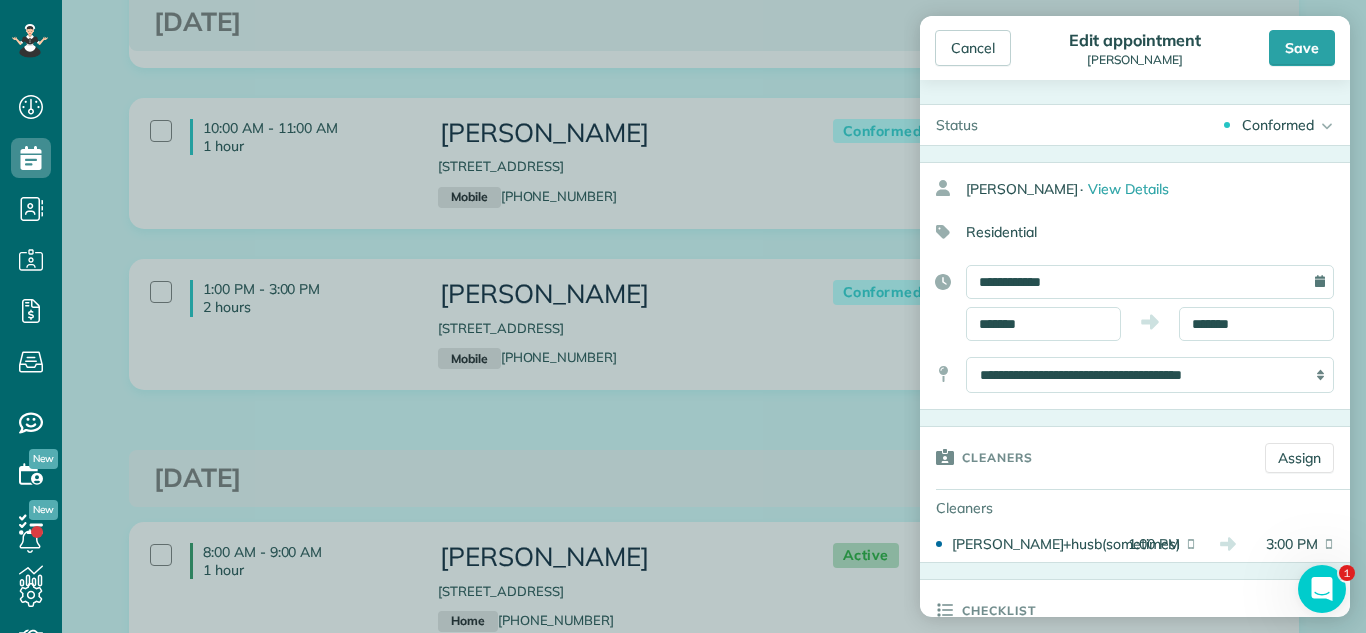 click on "Conformed
Active
Conformed
Cancelled
Done
Booked one day before" at bounding box center (1172, 125) 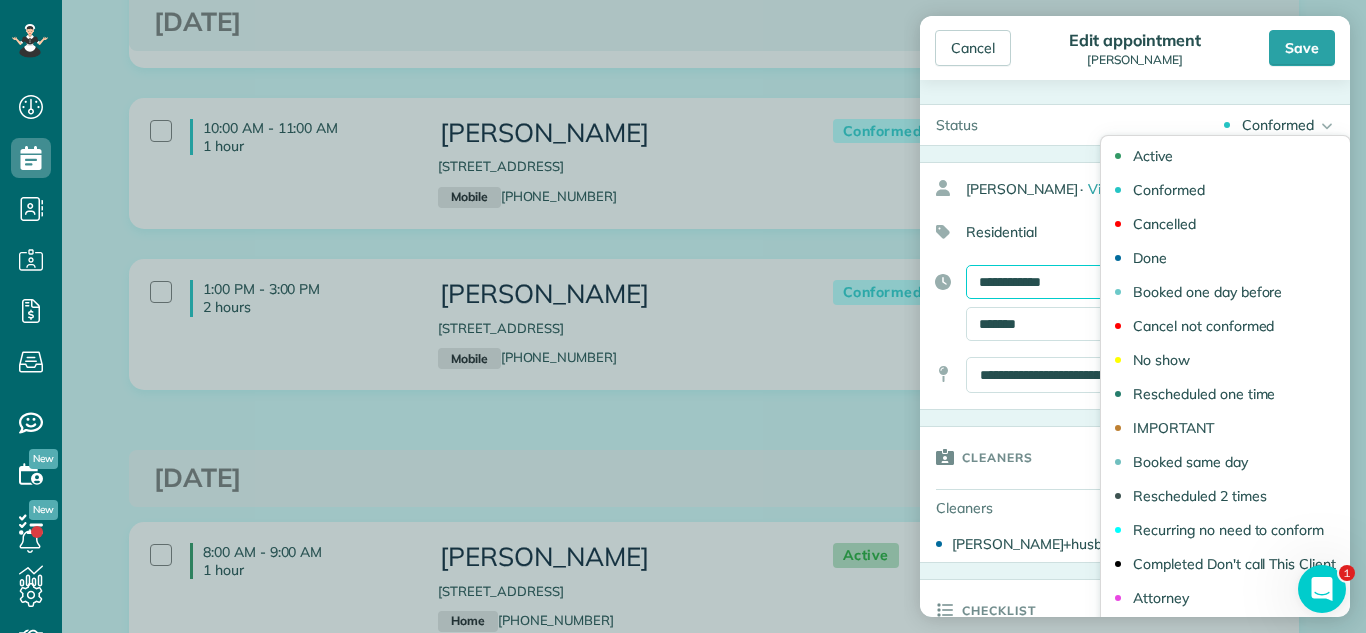 click on "**********" at bounding box center (1150, 282) 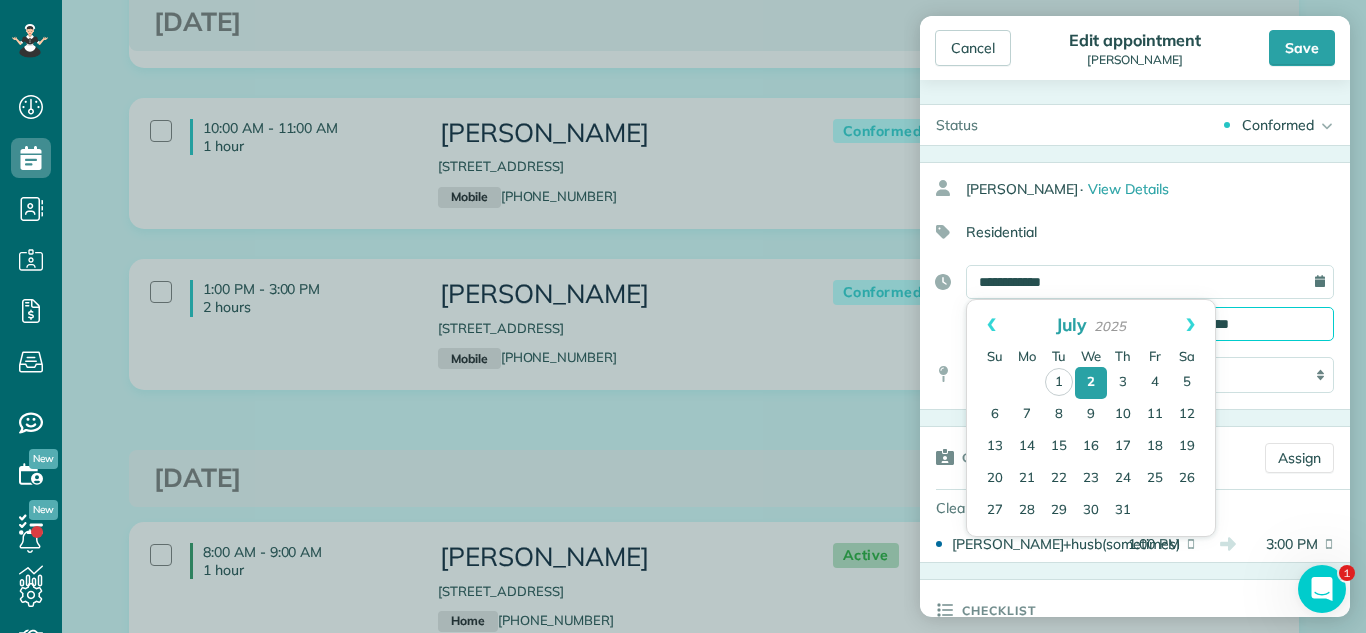 click on "*******" at bounding box center [1256, 324] 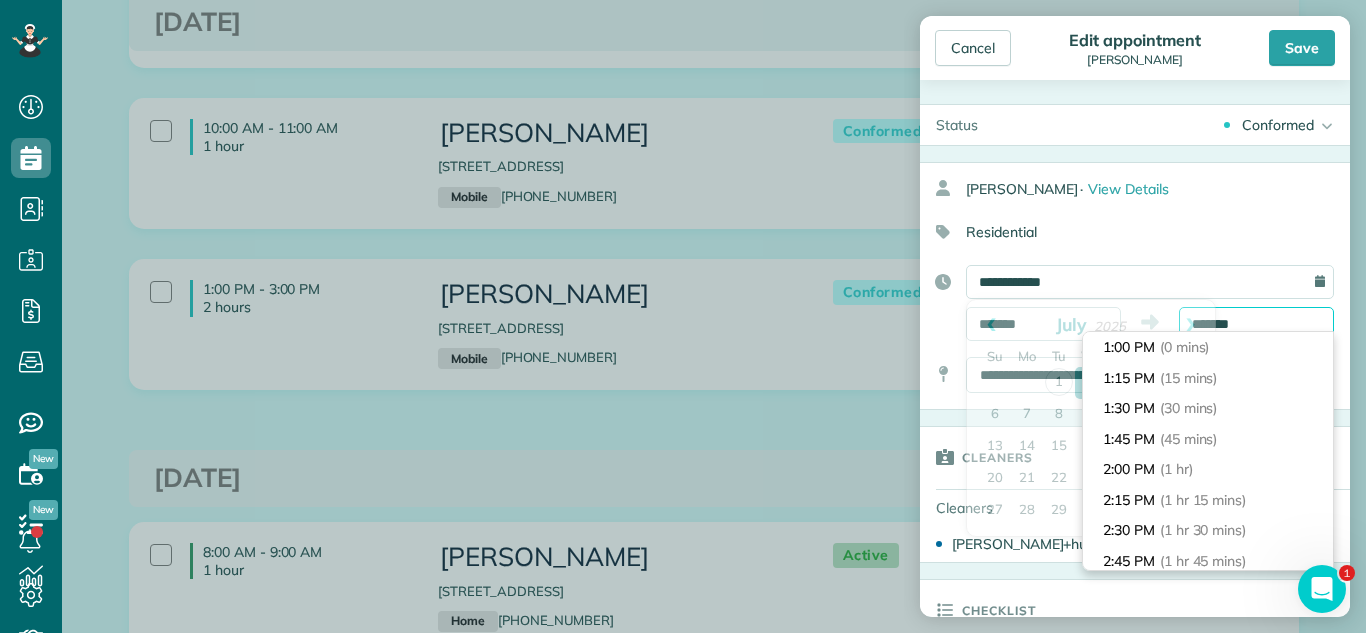 scroll, scrollTop: 214, scrollLeft: 0, axis: vertical 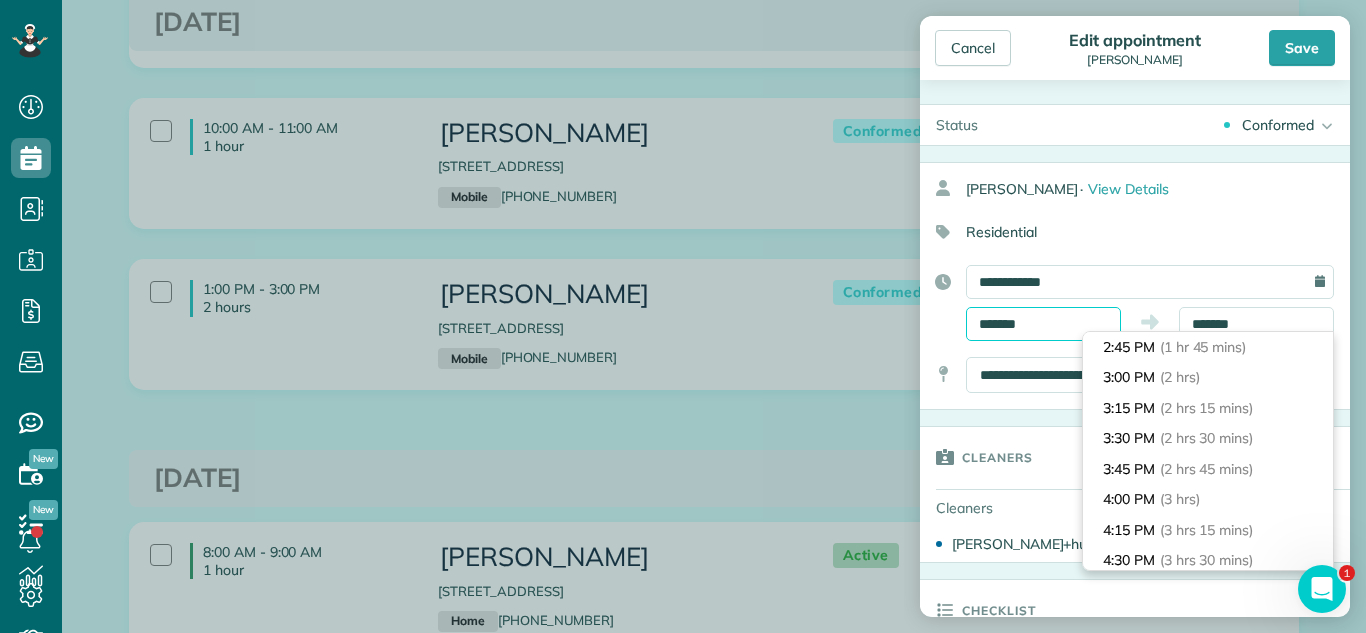 click on "*******" at bounding box center (1043, 324) 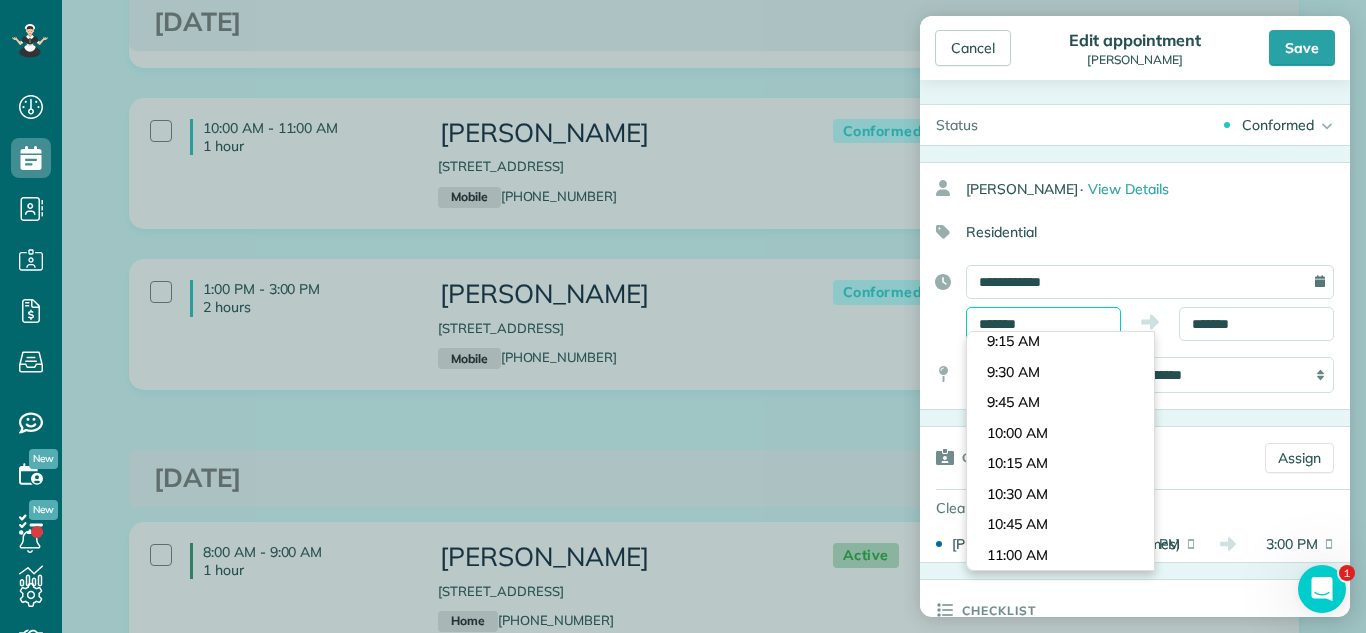 scroll, scrollTop: 879, scrollLeft: 0, axis: vertical 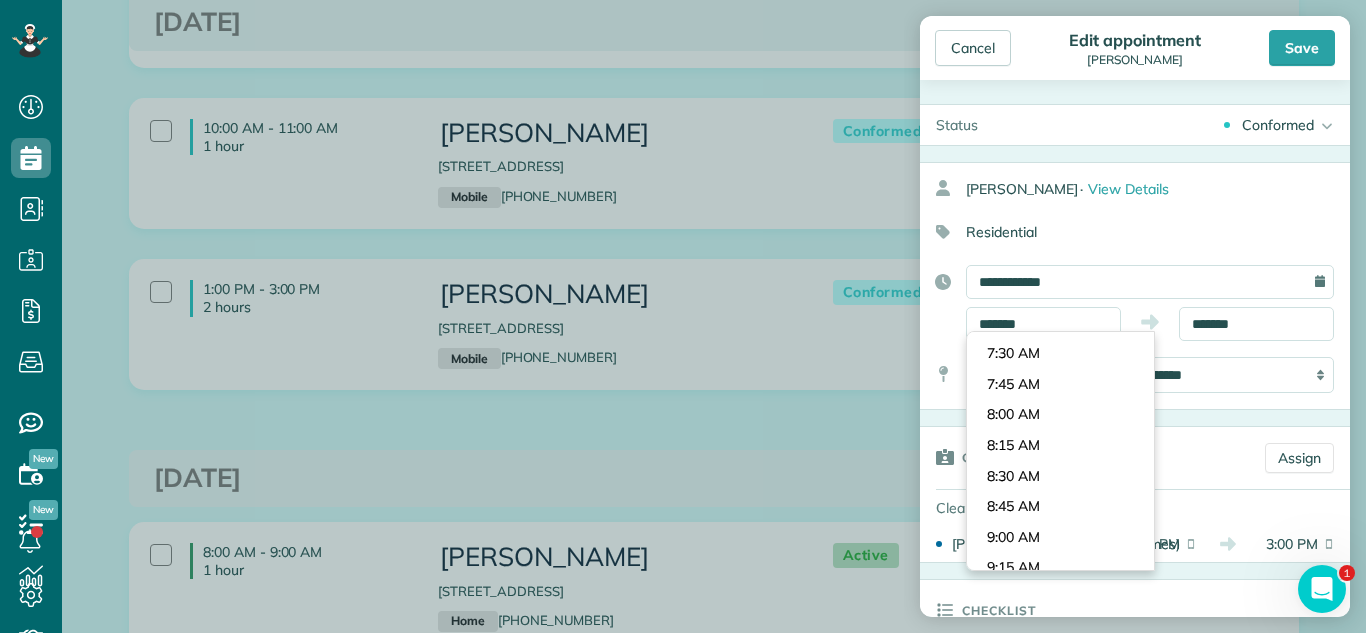 drag, startPoint x: 1055, startPoint y: 536, endPoint x: 1116, endPoint y: 444, distance: 110.38569 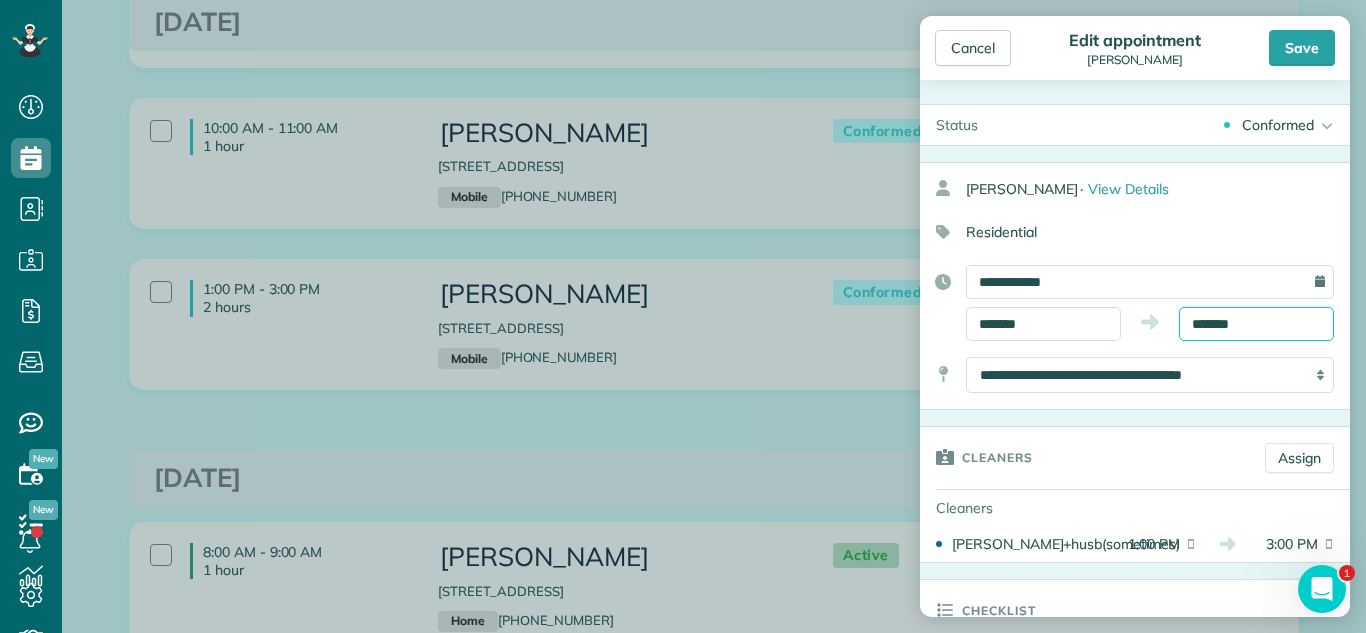 click on "*******" at bounding box center [1256, 324] 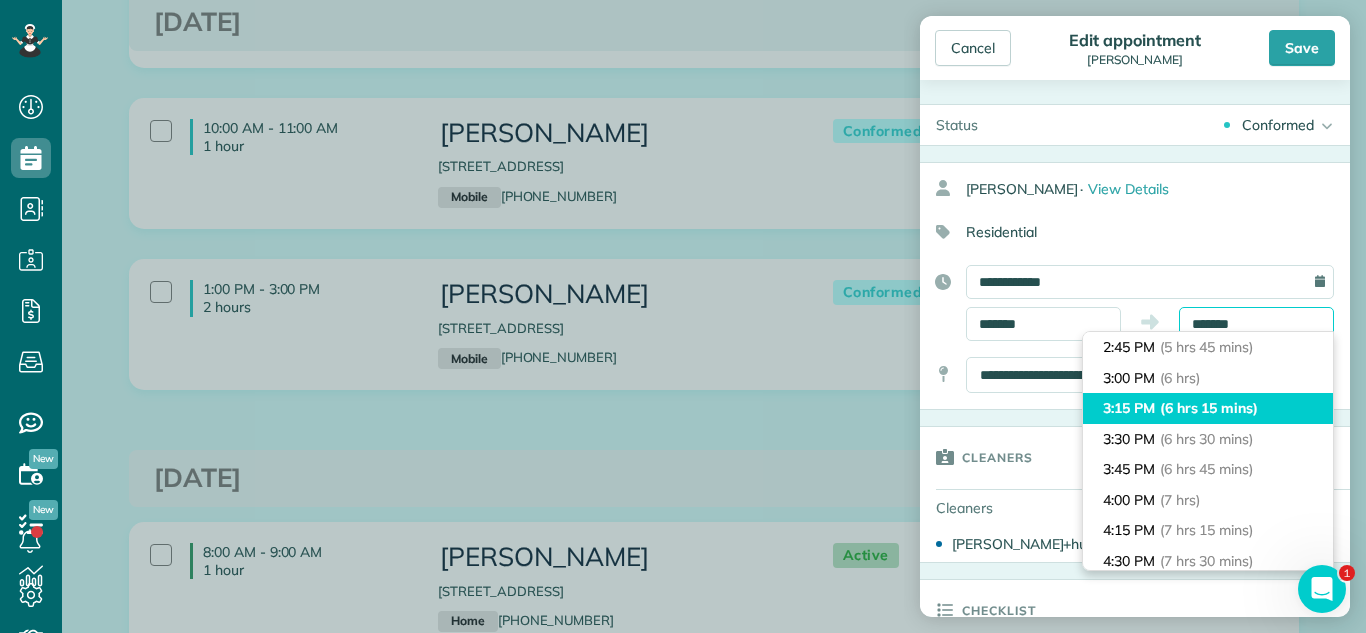 scroll, scrollTop: 0, scrollLeft: 0, axis: both 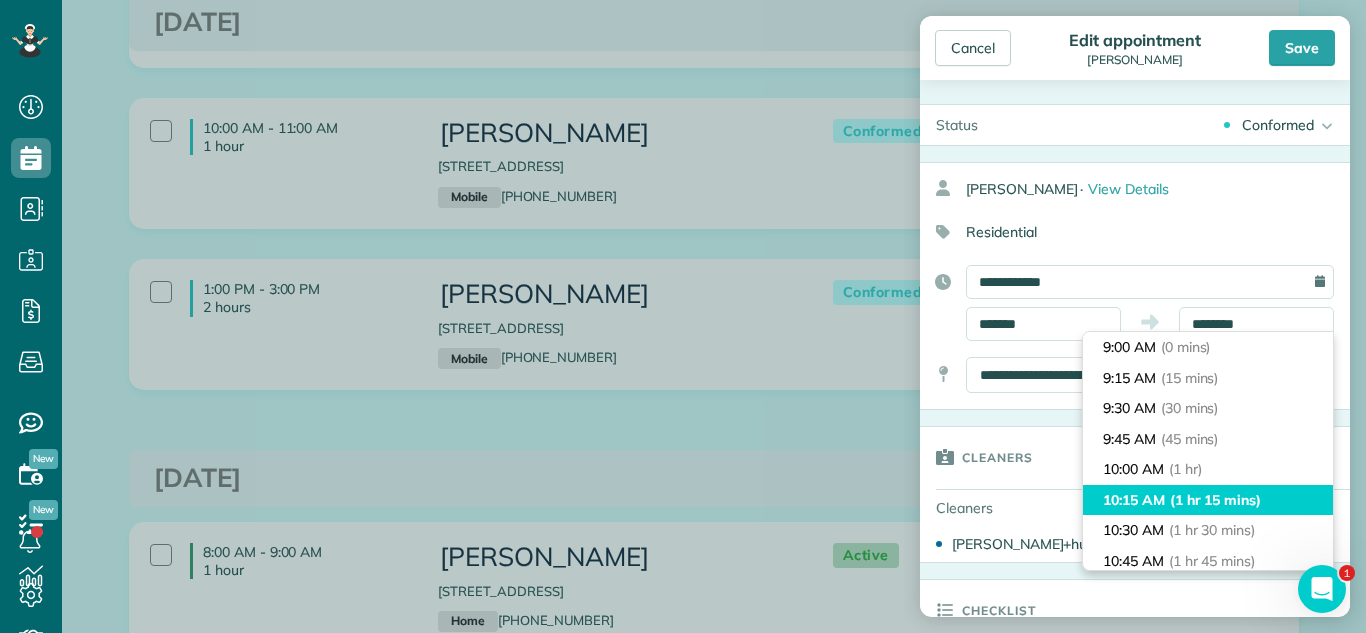 click on "10:15 AM  (1 hr 15 mins)" at bounding box center [1208, 500] 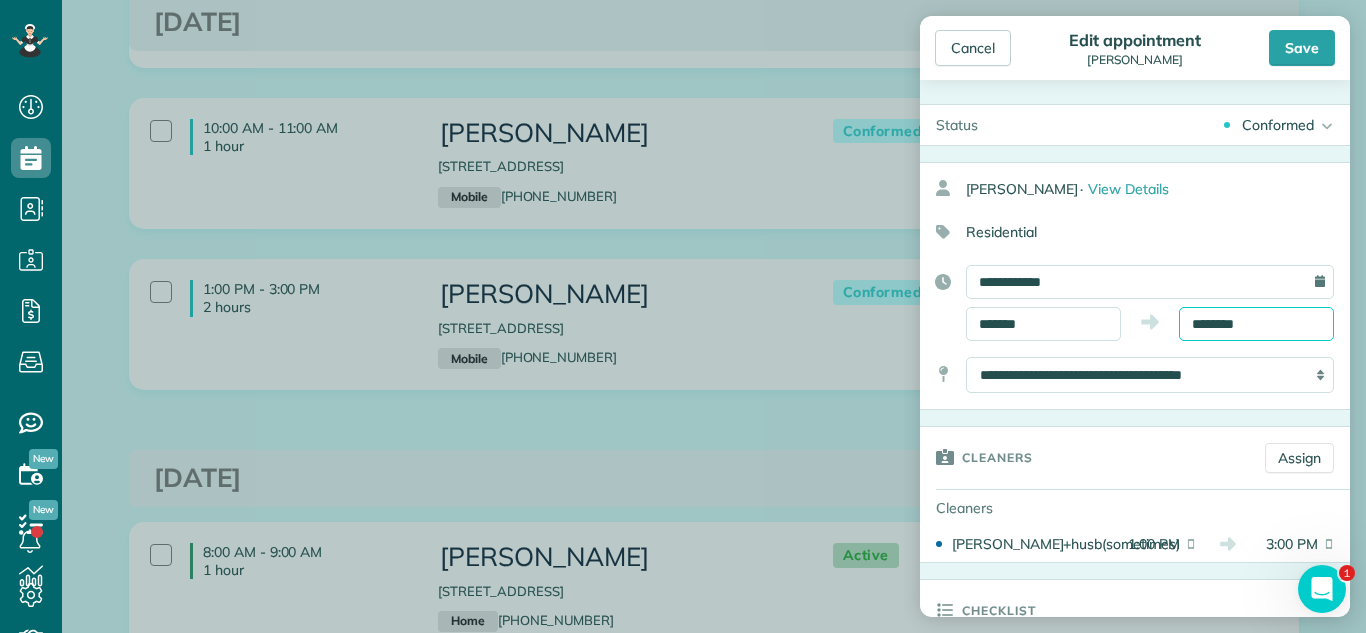 click on "********" at bounding box center (1256, 324) 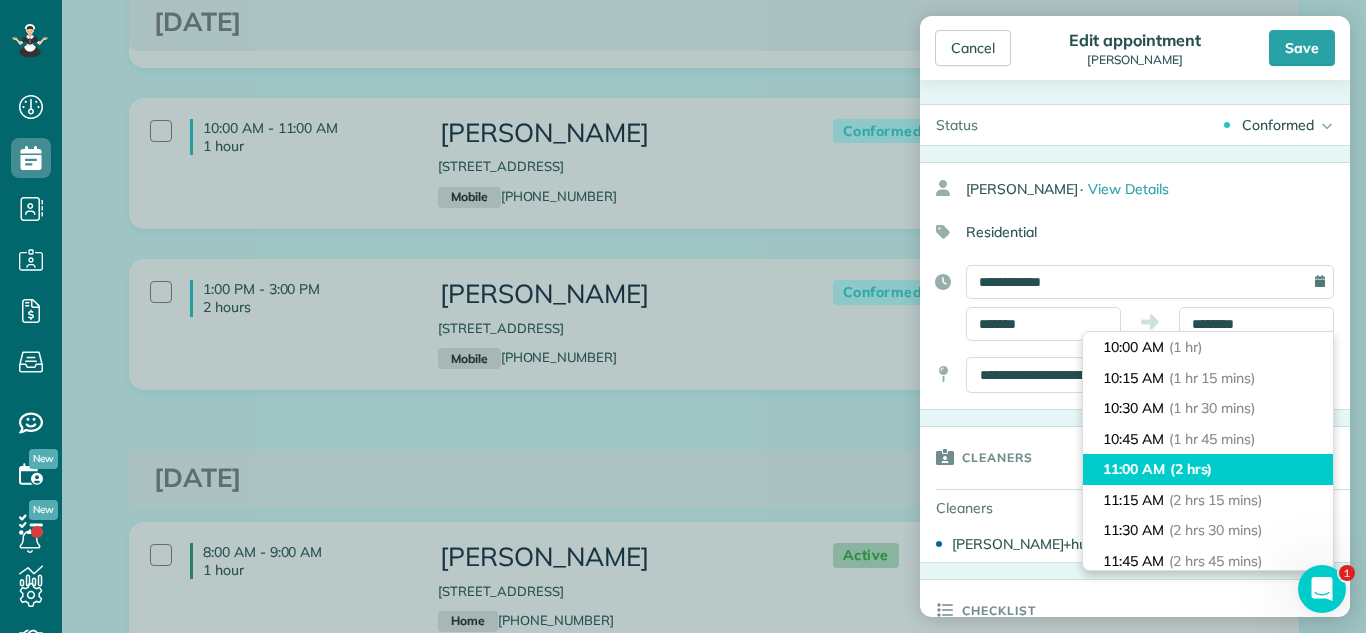 click on "11:00 AM  (2 hrs)" at bounding box center [1208, 469] 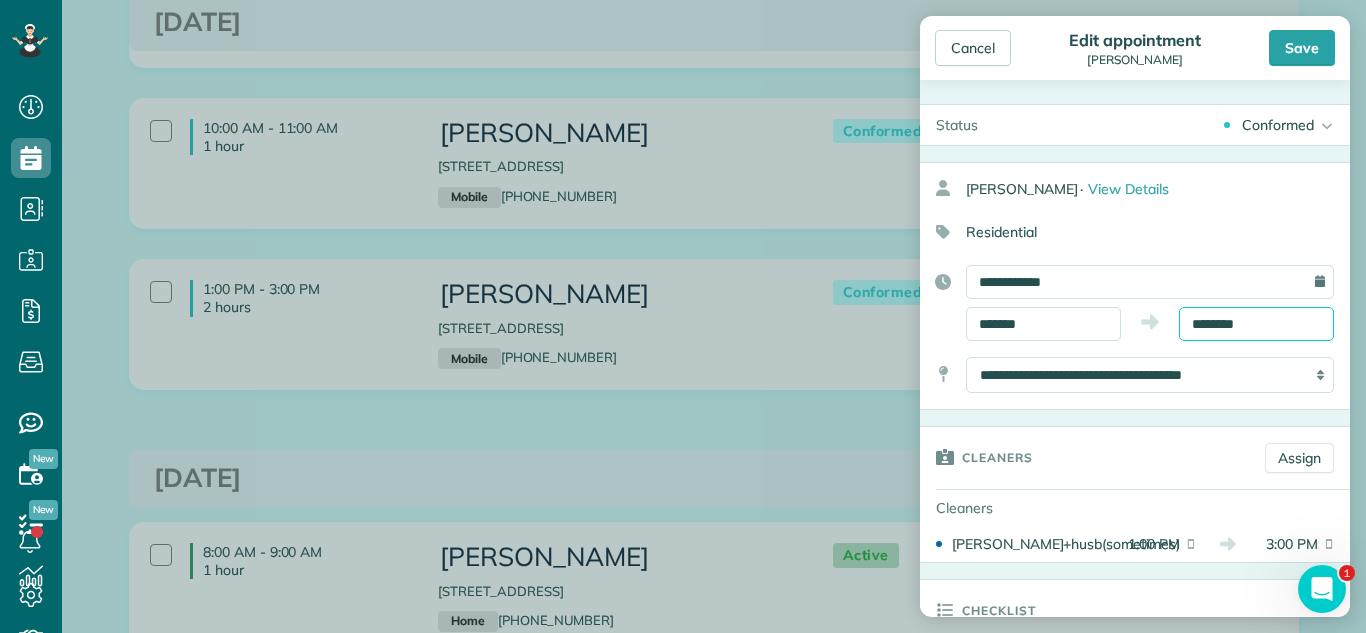 click on "********" at bounding box center [1256, 324] 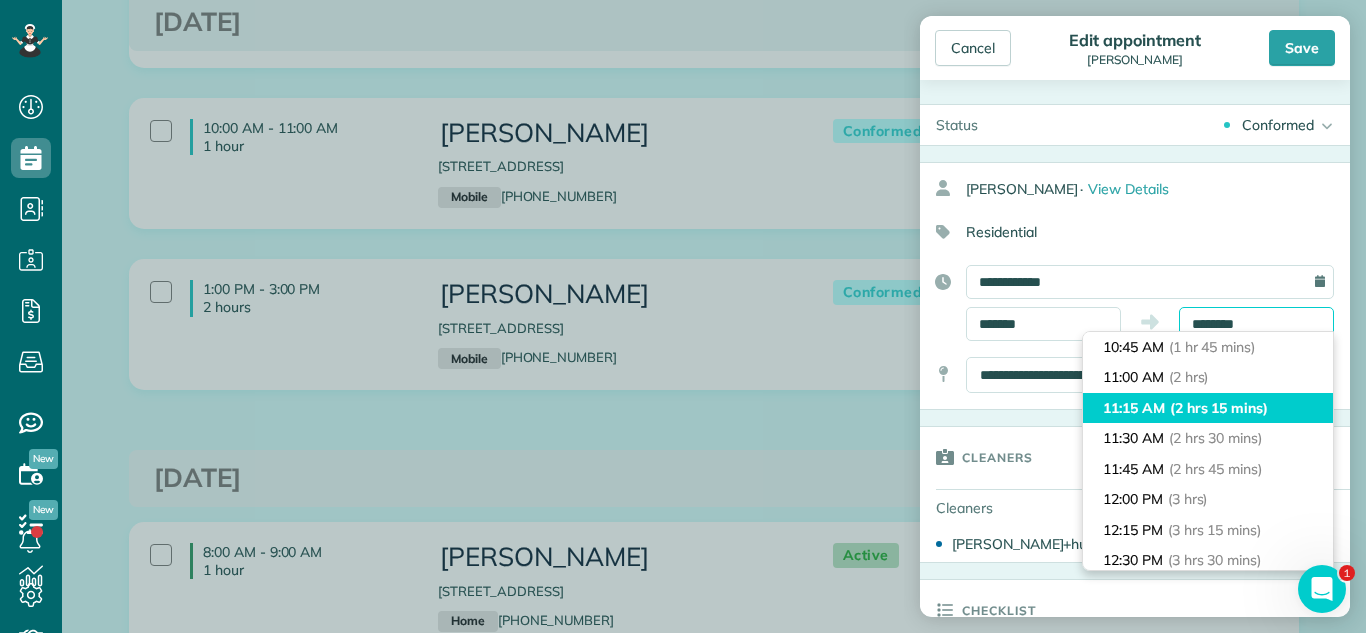 scroll, scrollTop: 0, scrollLeft: 0, axis: both 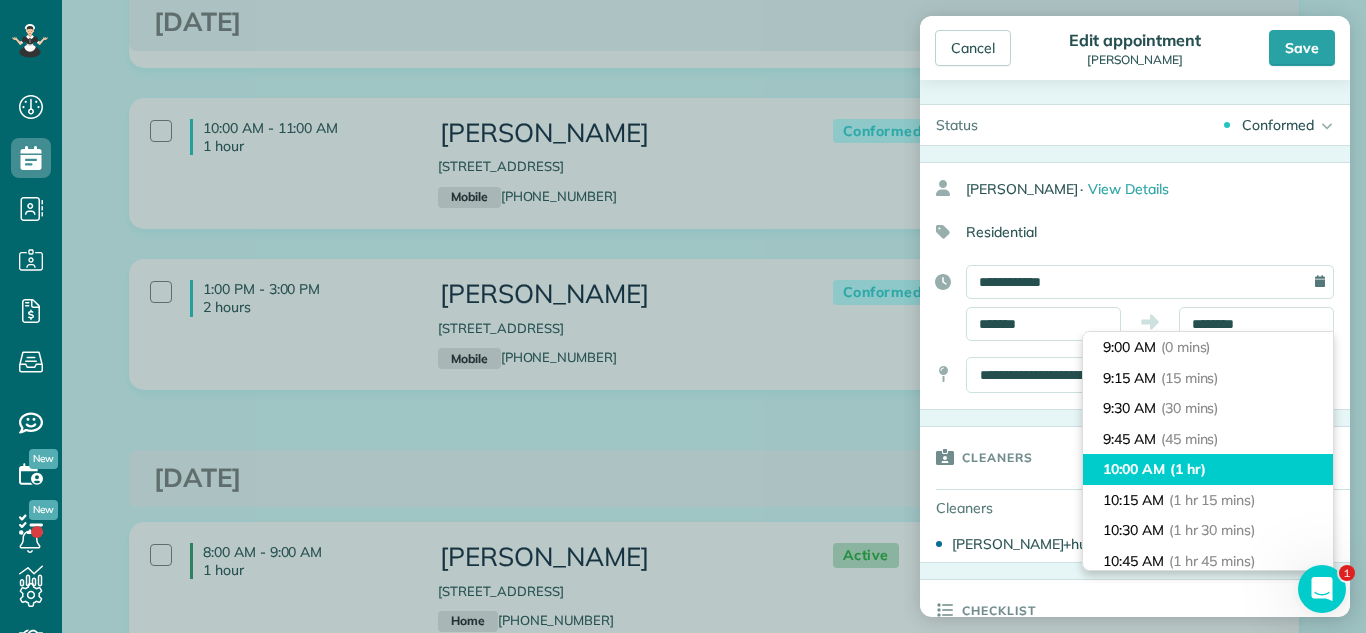 type on "********" 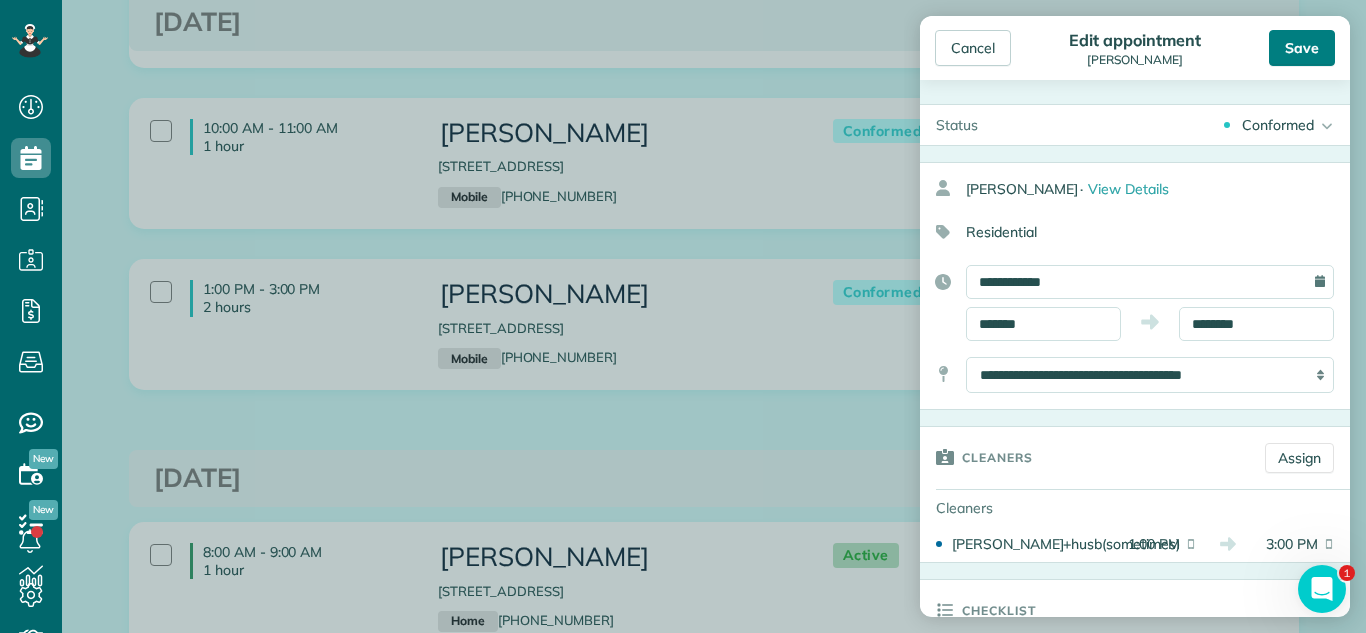 click on "Save" at bounding box center (1302, 48) 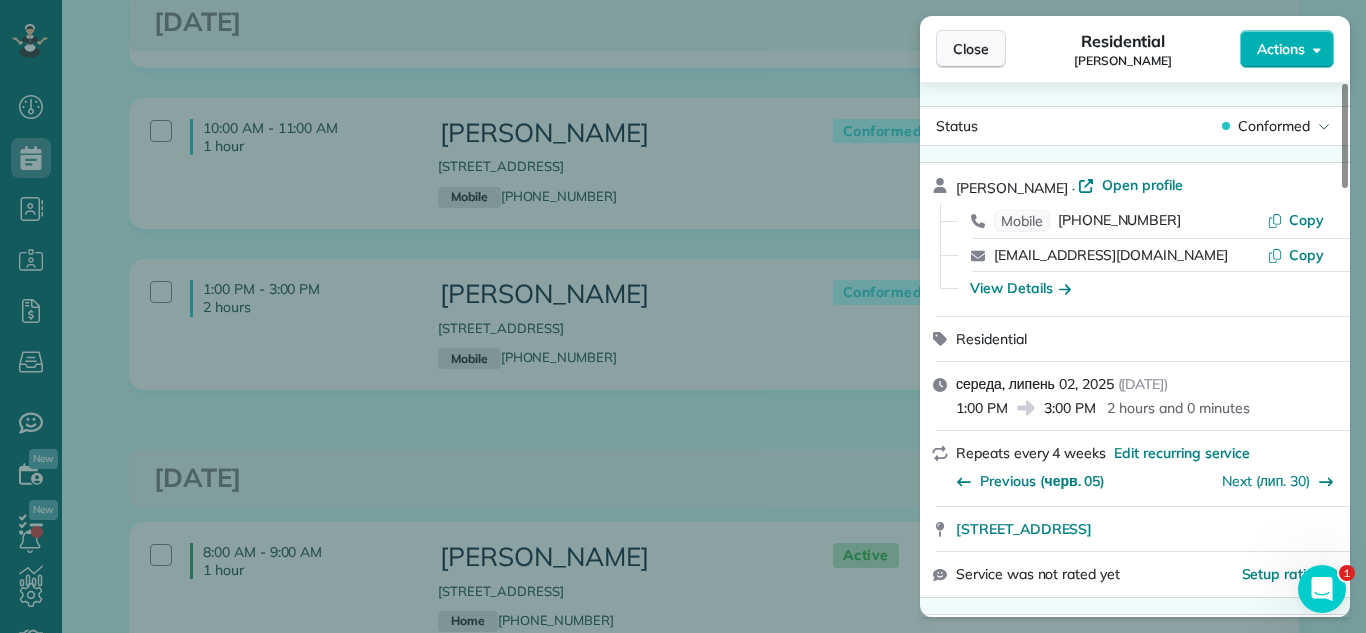 click on "Close" at bounding box center (971, 49) 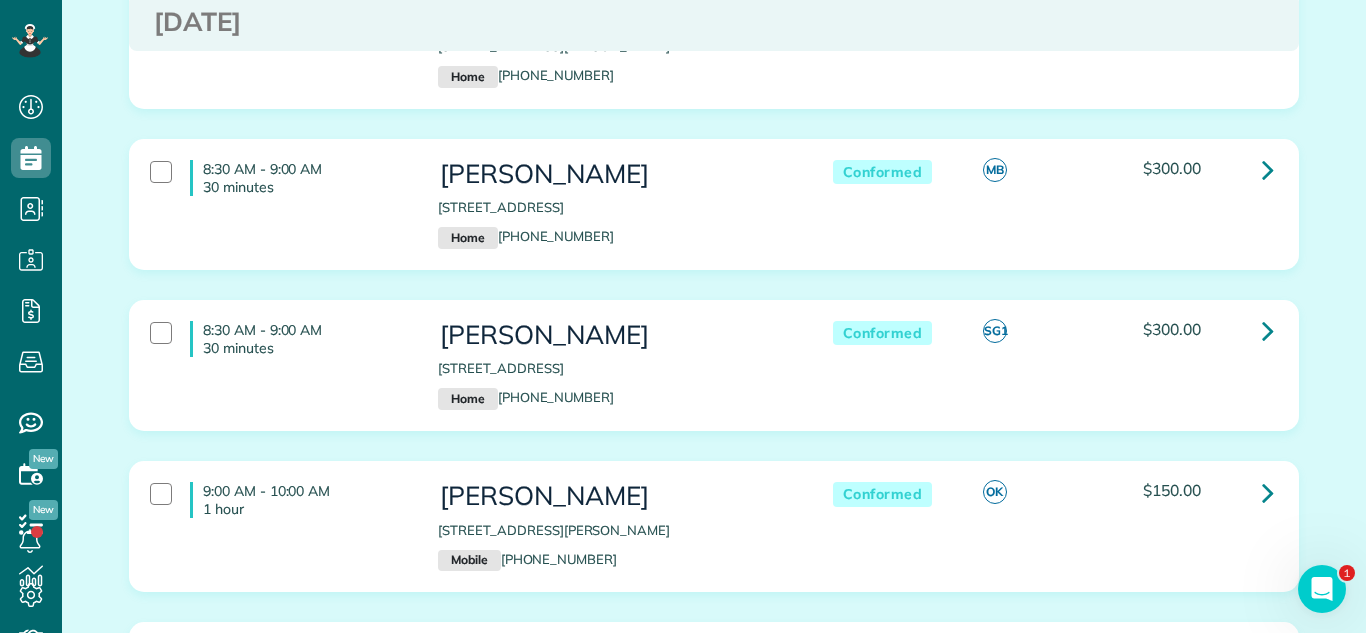scroll, scrollTop: 673, scrollLeft: 0, axis: vertical 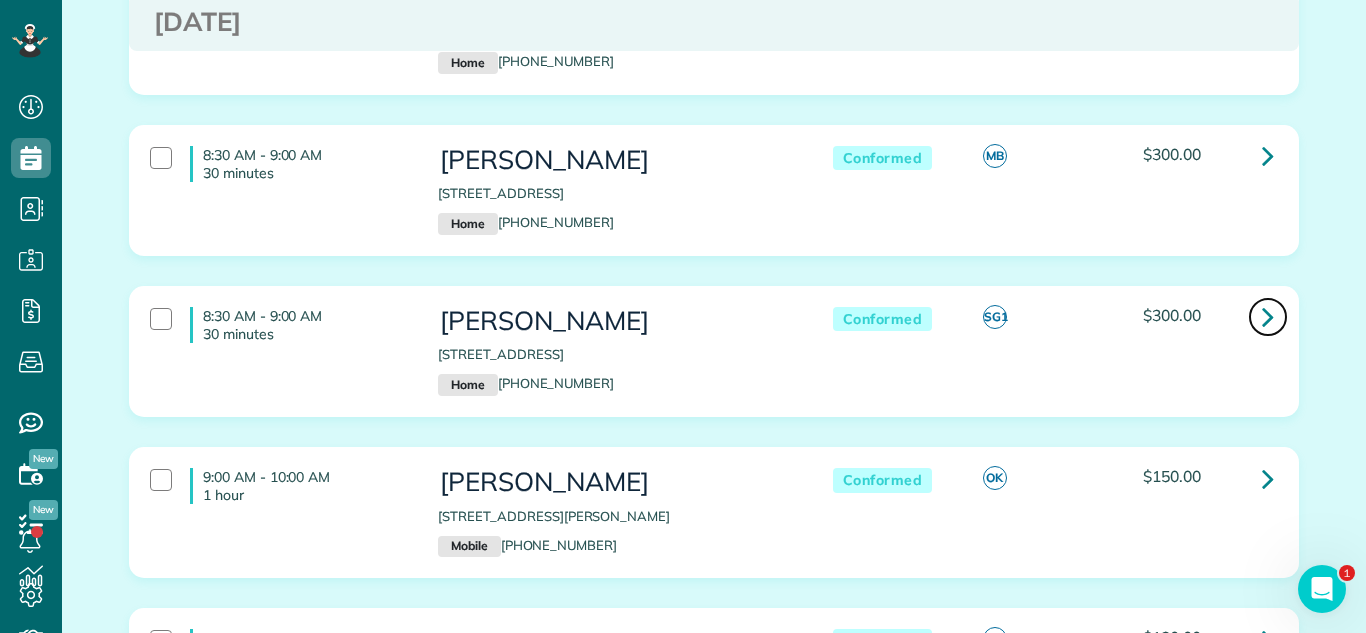 click at bounding box center [1268, 316] 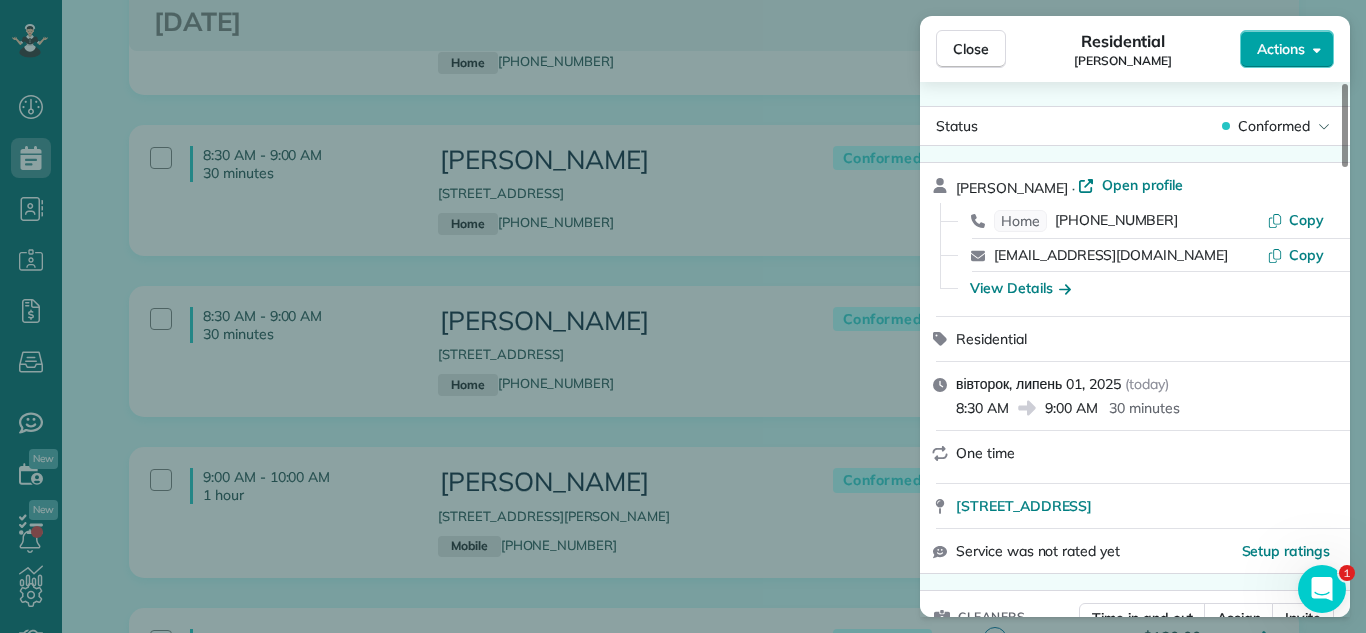 click on "Actions" at bounding box center (1281, 49) 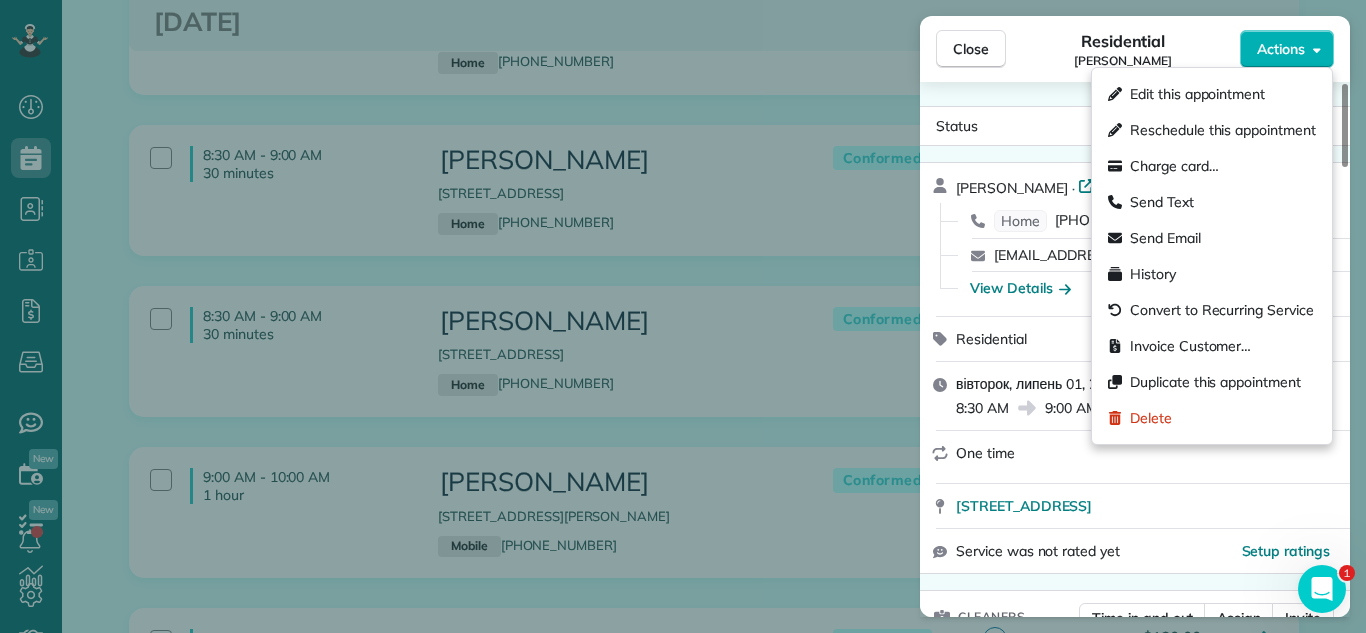 click on "Status Conformed [PERSON_NAME] · Open profile Home [PHONE_NUMBER] Copy [EMAIL_ADDRESS][DOMAIN_NAME] Copy View Details Residential вівторок, липень 01, 2025 ( [DATE] ) 8:30 AM 9:00 AM 30 minutes One time [STREET_ADDRESS] Service was not rated yet Setup ratings Cleaners Time in and out Assign Invite Cleaners [PERSON_NAME] 8:30 AM 9:00 AM Checklist Try Now Keep this appointment up to your standards. Stay on top of every detail, keep your cleaners organised, and your client happy. Assign a checklist Watch a 5 min demo Billing Billing actions Price $300.00 Overcharge $0.00 Discount $0.00 Coupon discount - Primary tax - Secondary tax - Total appointment price $300.00 Tips collected New feature! $0.00 Unpaid Mark as paid Total including tip $300.00 Get paid online in no-time! Send an invoice and reward your cleaners with tips Charge customer credit card Appointment custom fields Check Yes Credit Card No Cash No Invoice No Zelle No Work items No work items to display 4" at bounding box center (1135, 349) 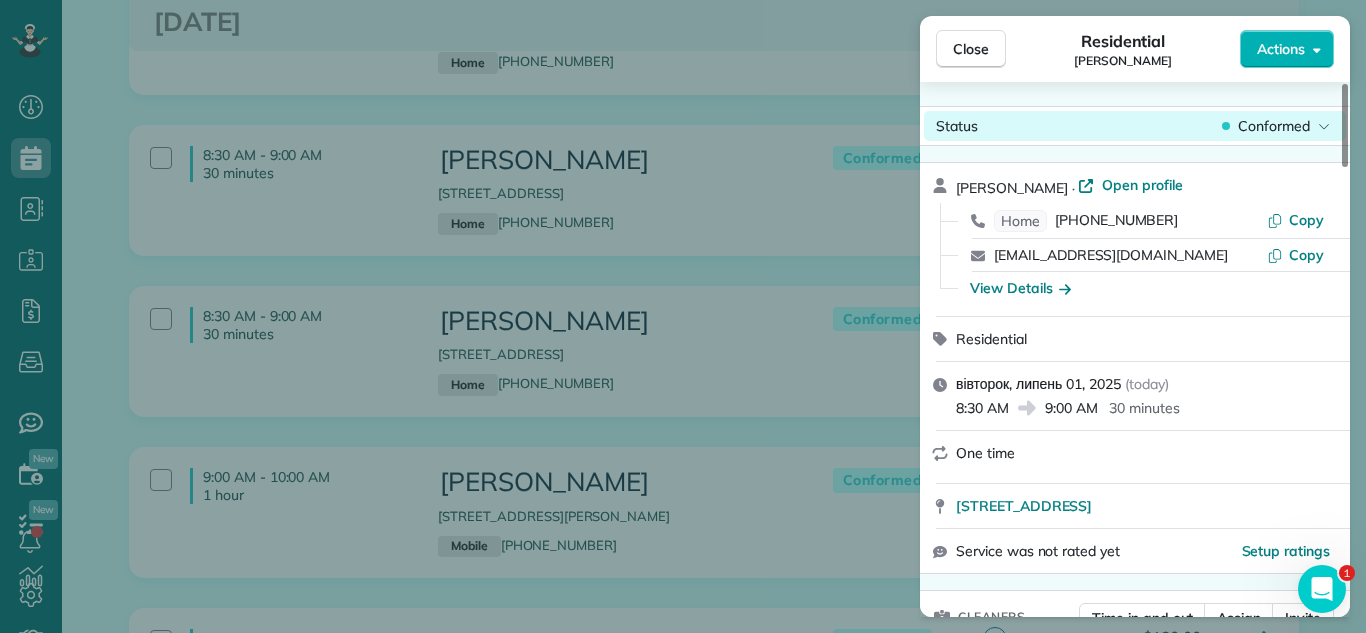 click on "Conformed" at bounding box center [1274, 126] 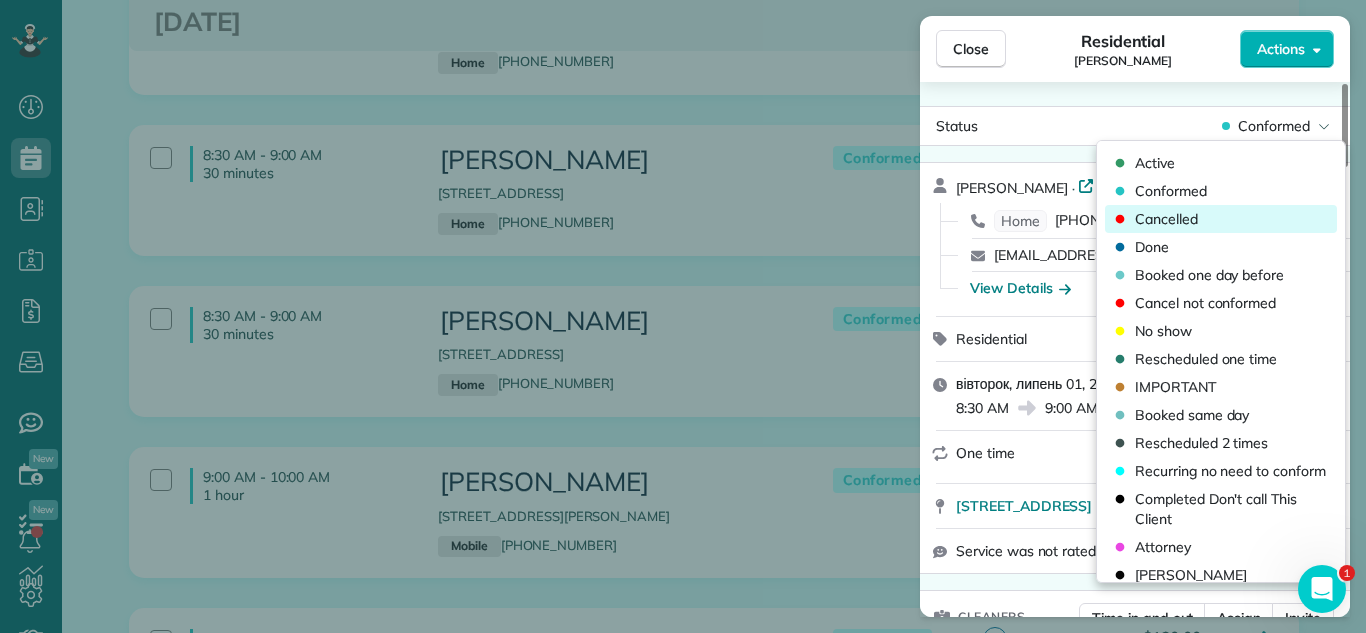 click on "Cancelled" at bounding box center [1221, 219] 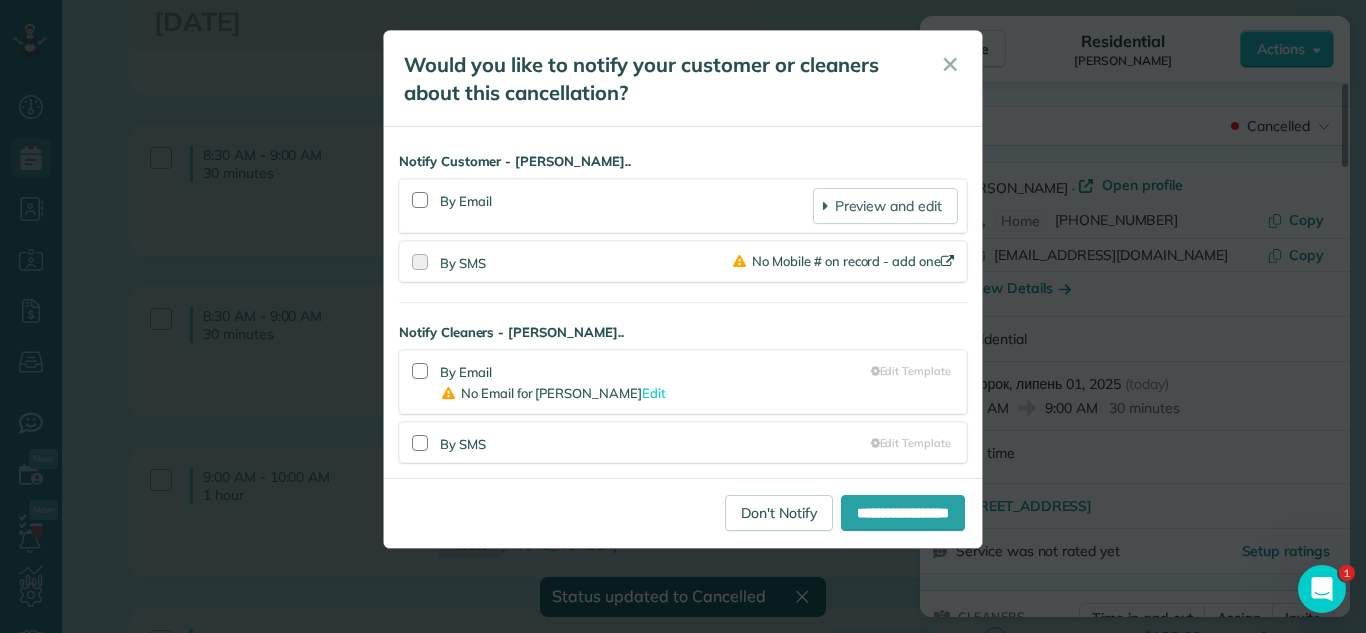 click on "✕" at bounding box center [950, 65] 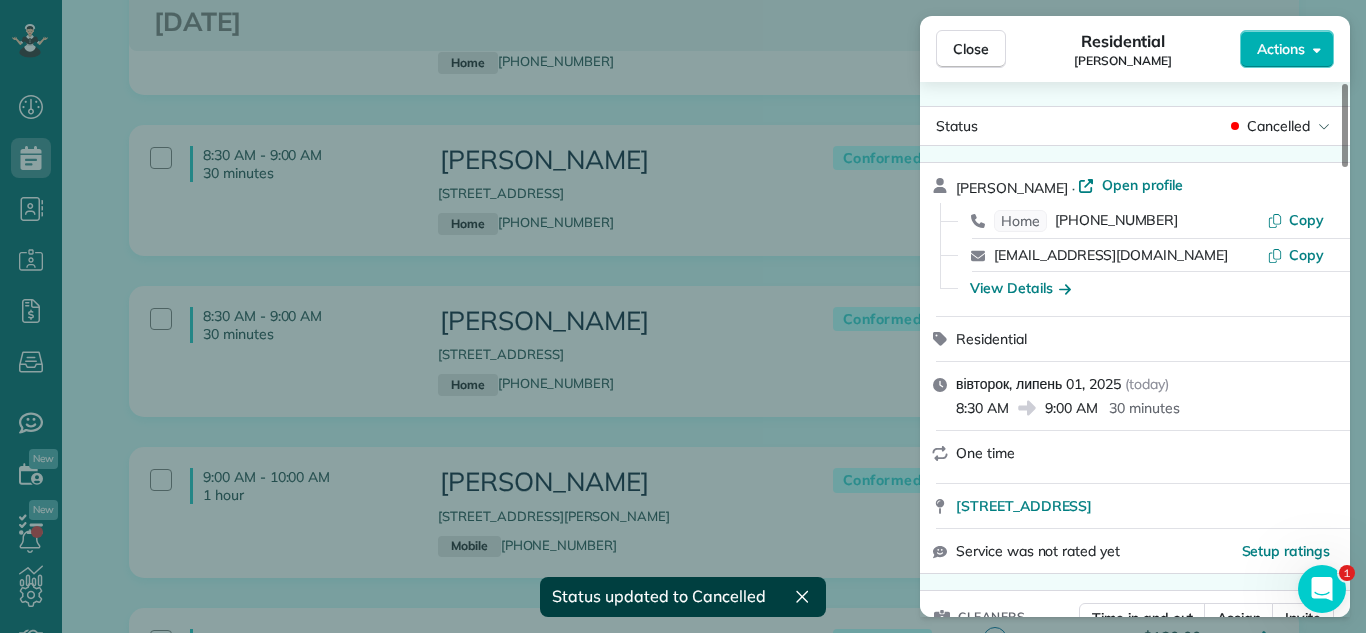 click on "Close" at bounding box center (971, 49) 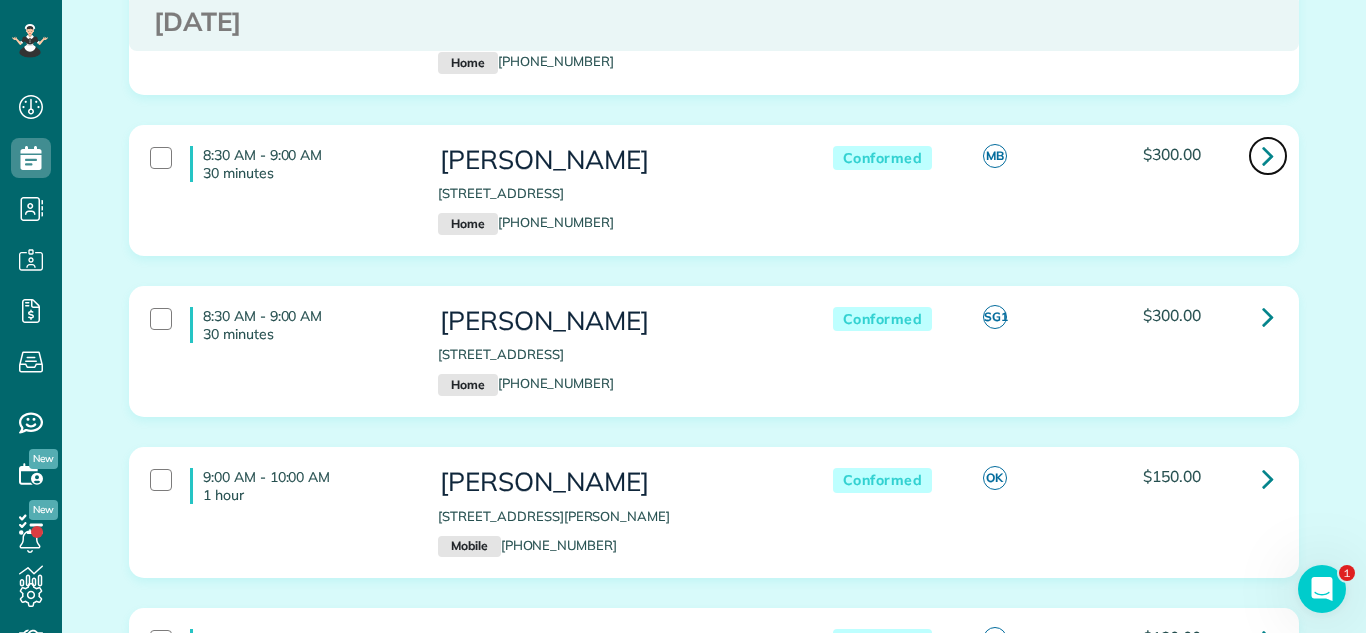 click at bounding box center (1268, 156) 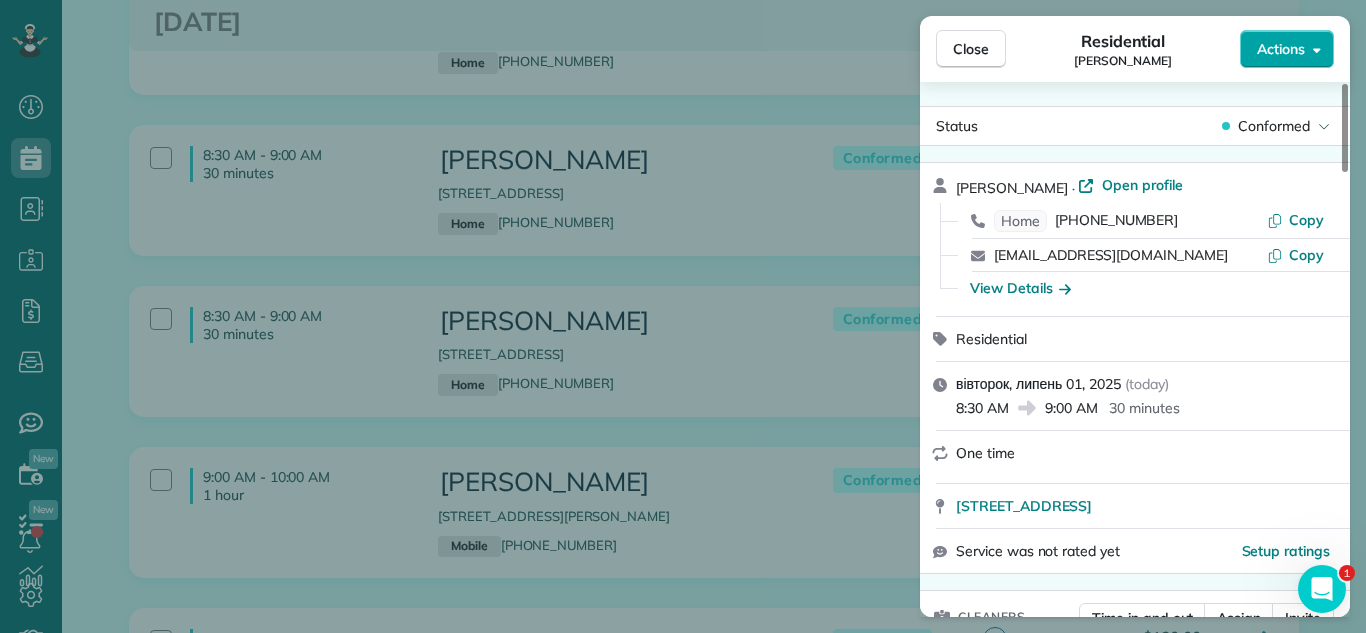 click on "Actions" at bounding box center (1281, 49) 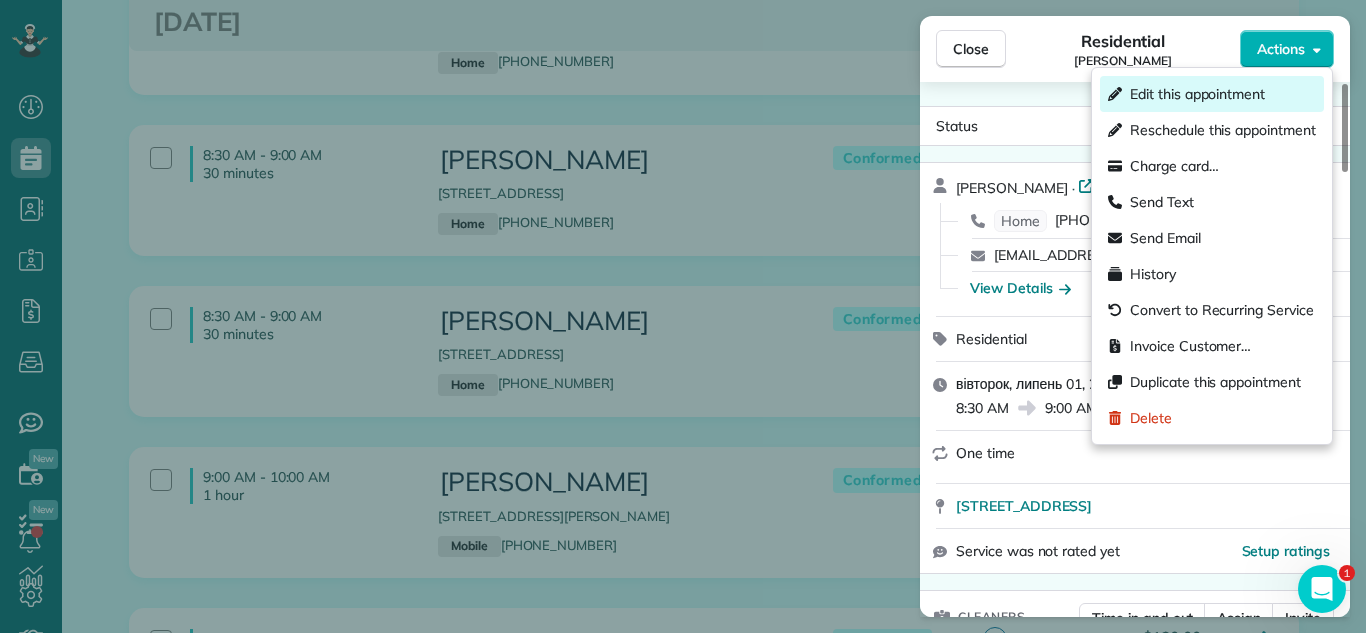 click on "Edit this appointment" at bounding box center (1197, 94) 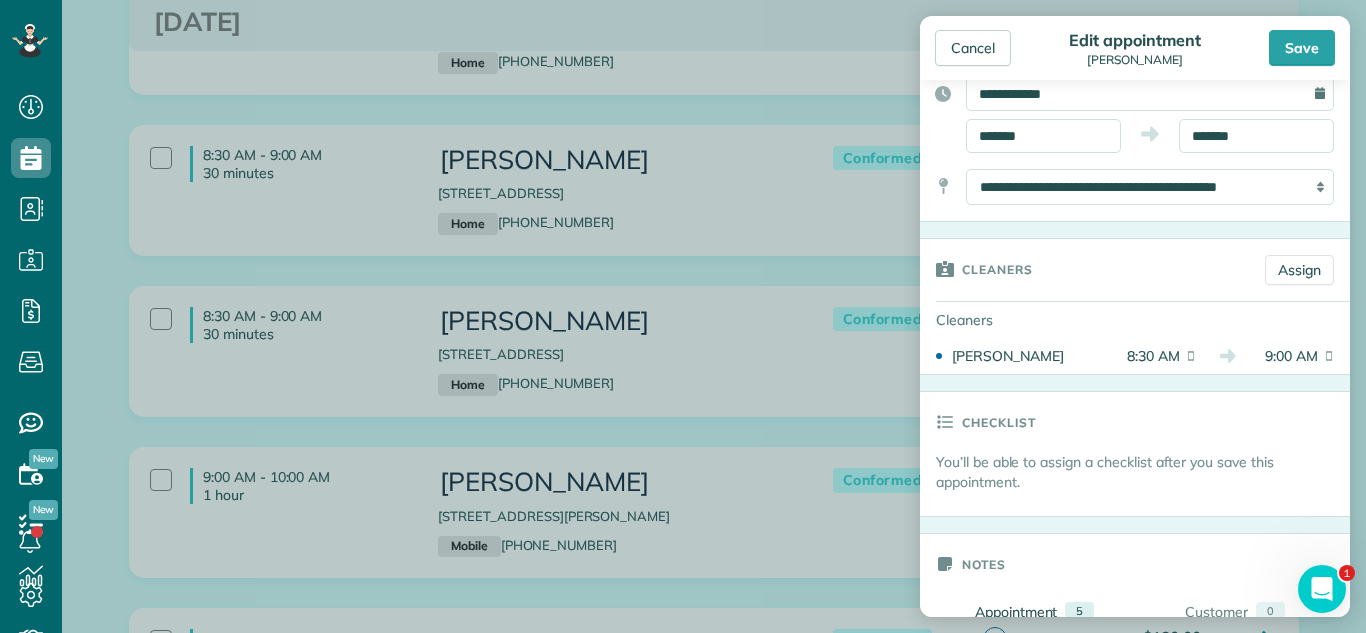 scroll, scrollTop: 254, scrollLeft: 0, axis: vertical 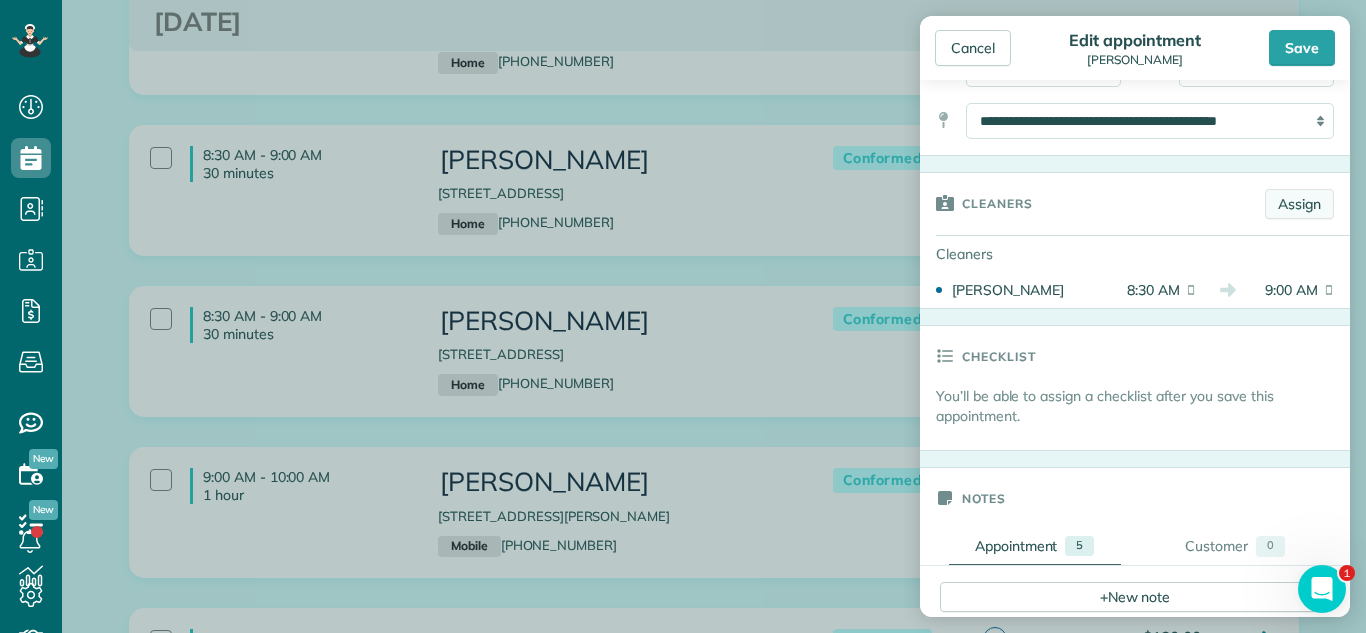 click on "Assign" at bounding box center [1299, 204] 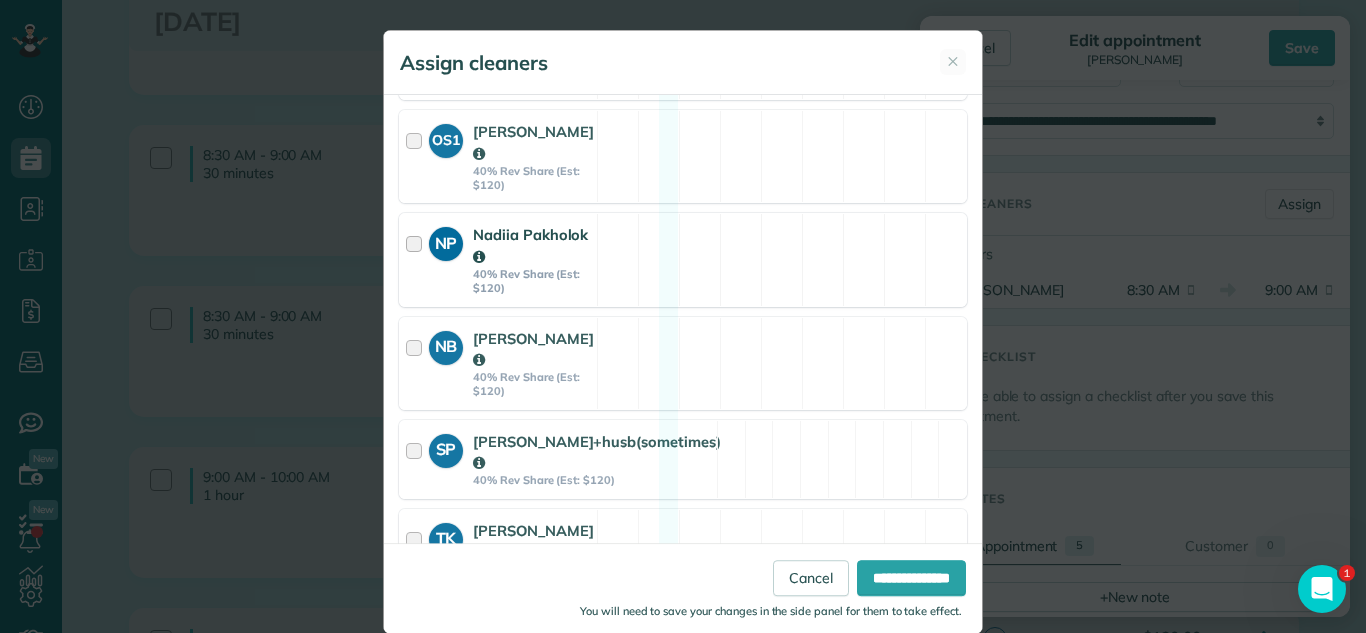 scroll, scrollTop: 1726, scrollLeft: 0, axis: vertical 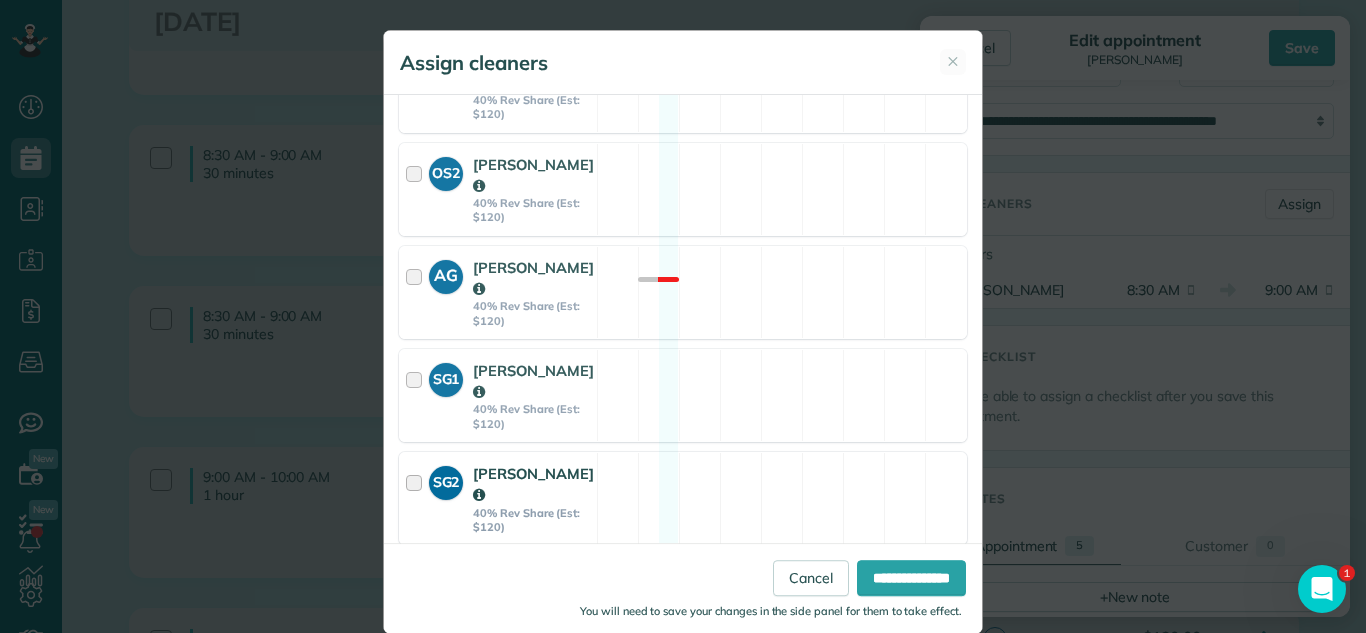 click on "SG2
[PERSON_NAME]
40% Rev Share (Est: $120)
Available" at bounding box center [683, 498] 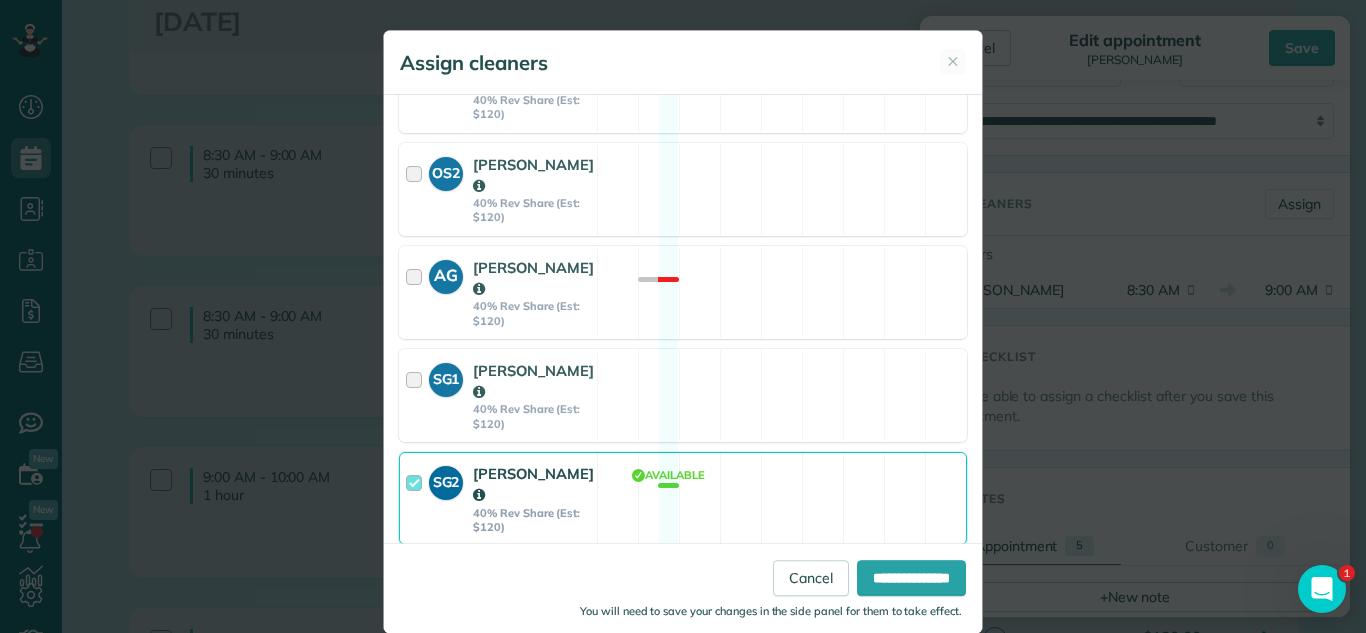 drag, startPoint x: 655, startPoint y: 419, endPoint x: 663, endPoint y: 405, distance: 16.124516 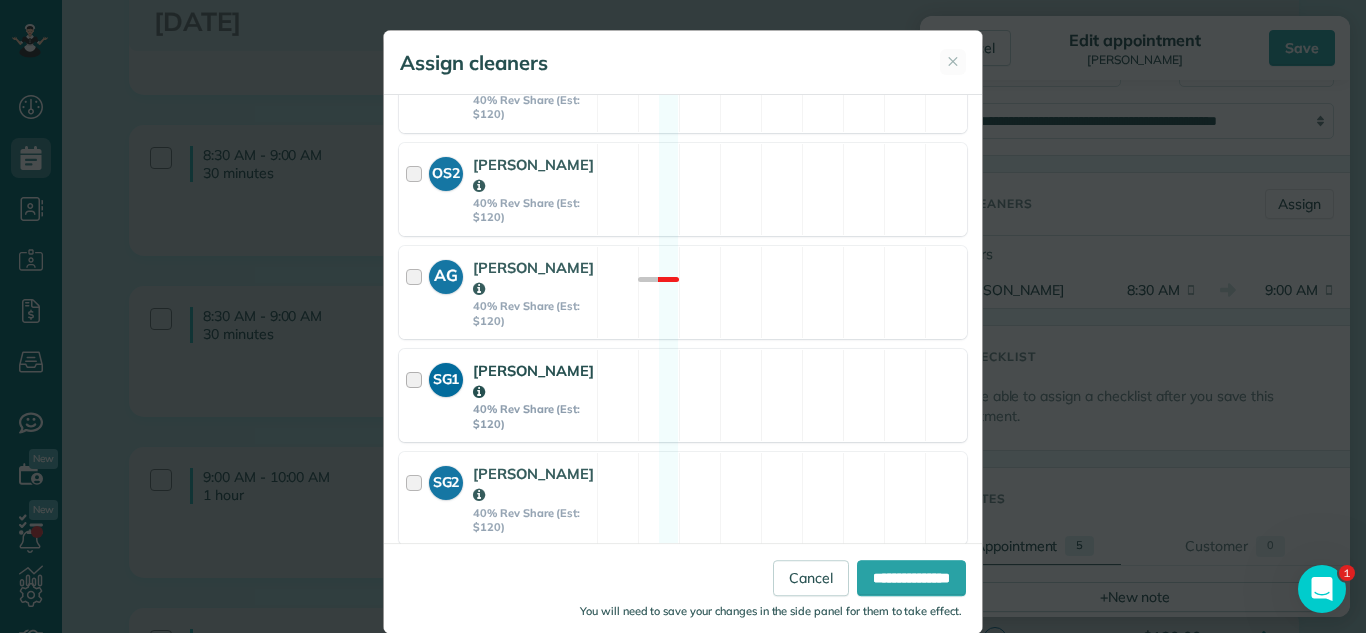 click on "SG1
[PERSON_NAME]
40% Rev Share (Est: $120)
Available" at bounding box center (683, 395) 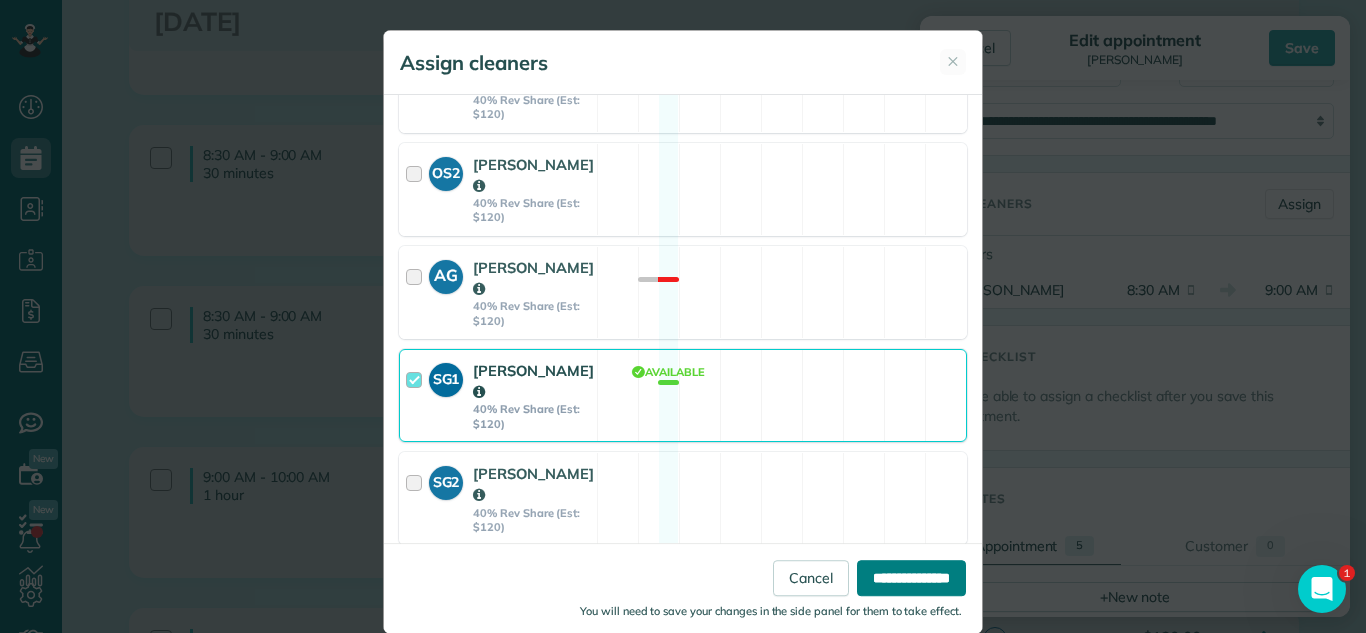 click on "**********" at bounding box center (911, 578) 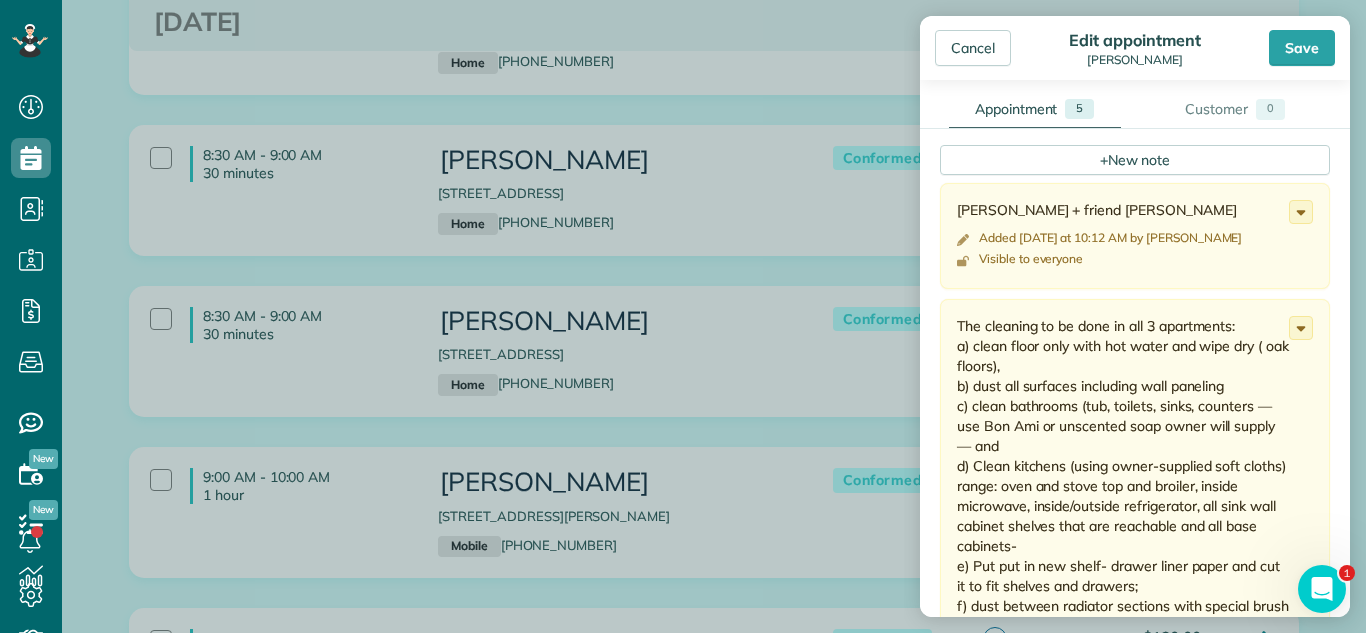 scroll, scrollTop: 814, scrollLeft: 0, axis: vertical 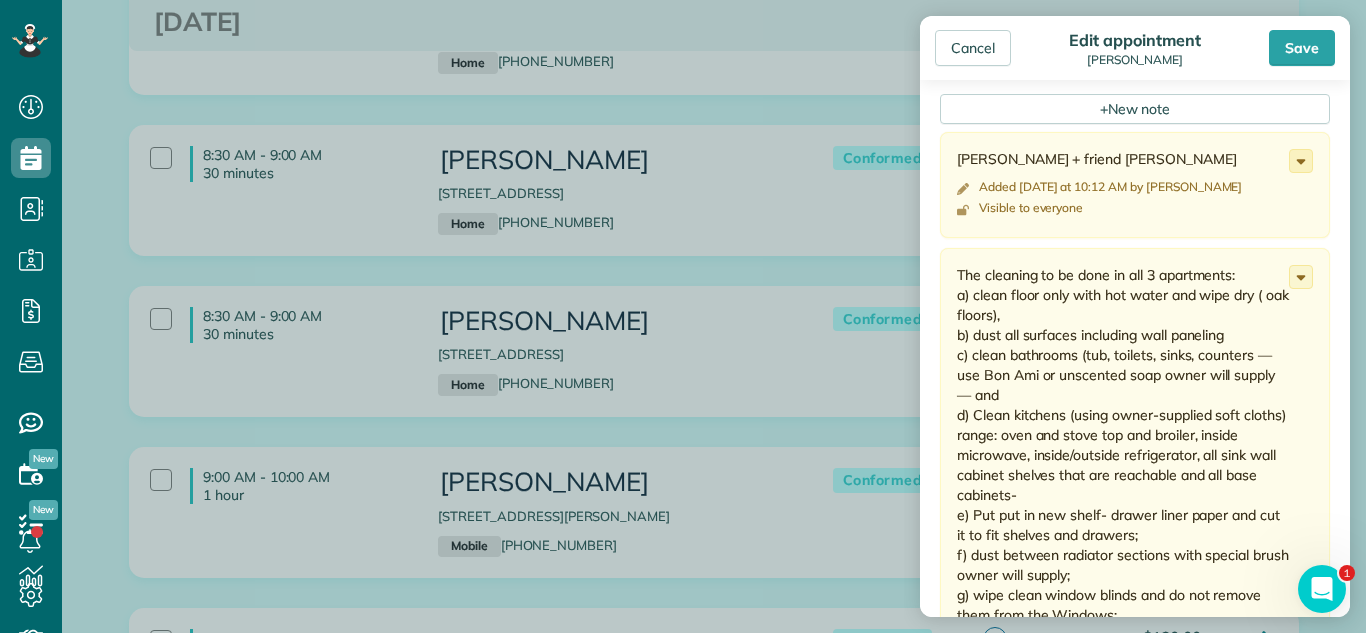 click 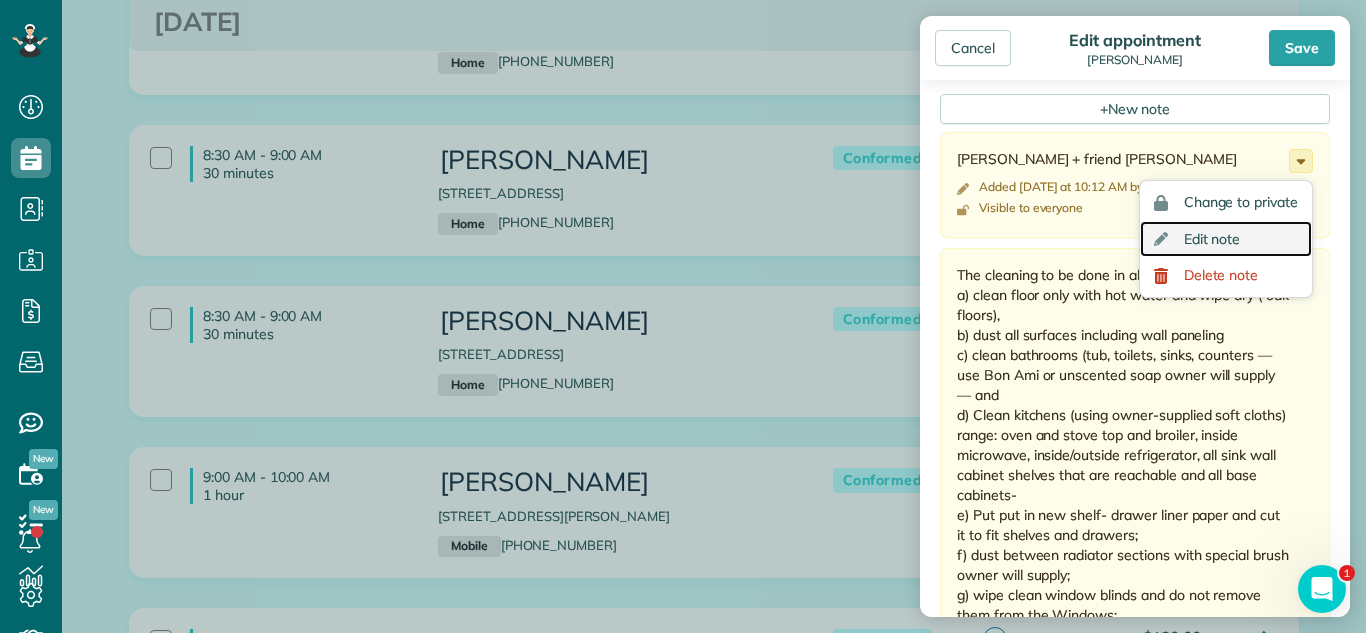 click on "Edit note" at bounding box center [1226, 239] 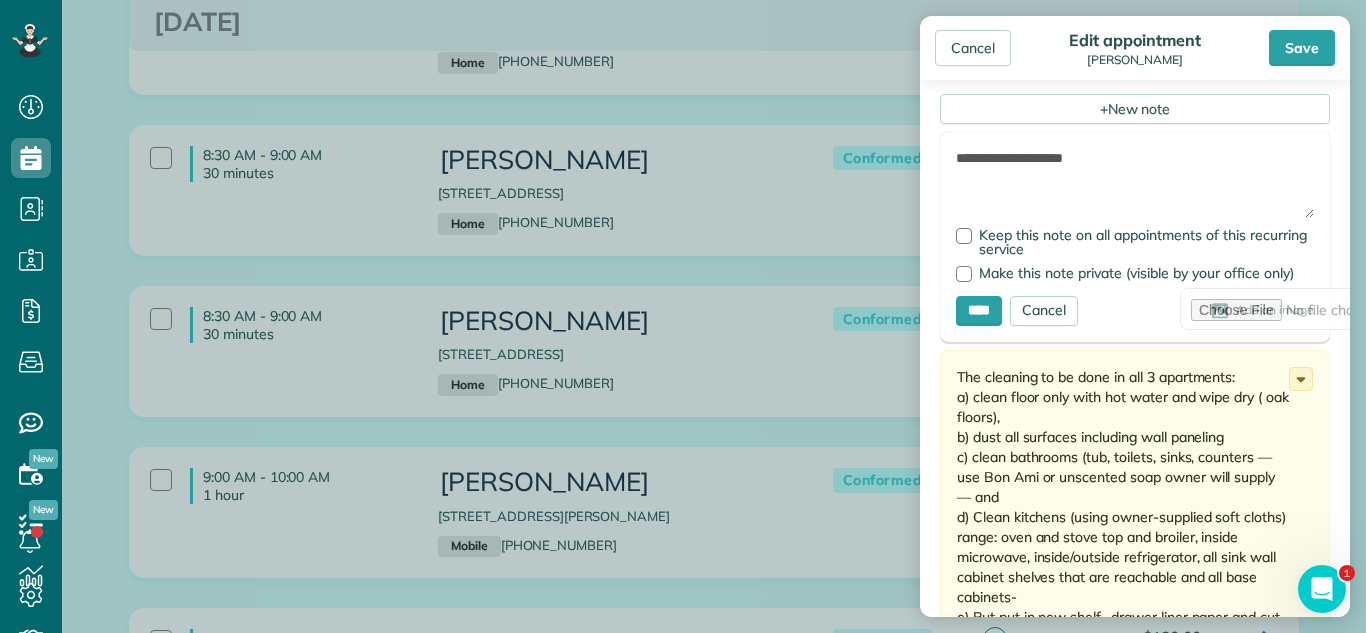 click on "**********" at bounding box center (1135, 183) 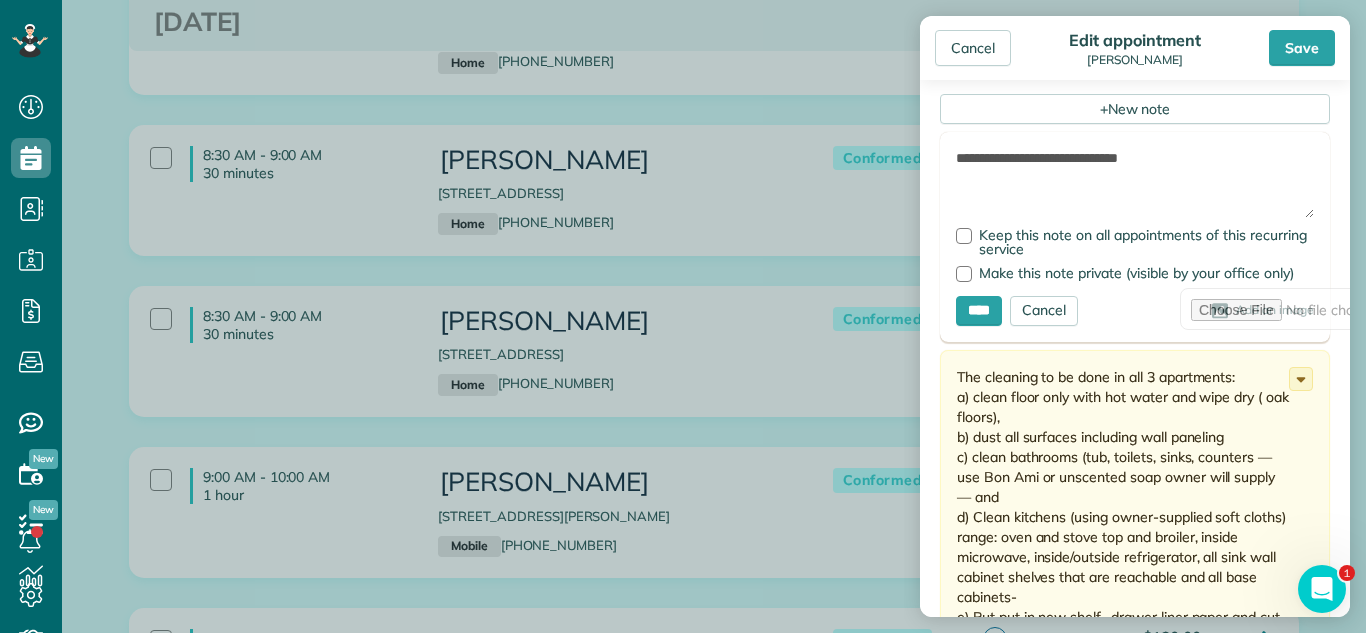 click on "**********" at bounding box center (1135, 183) 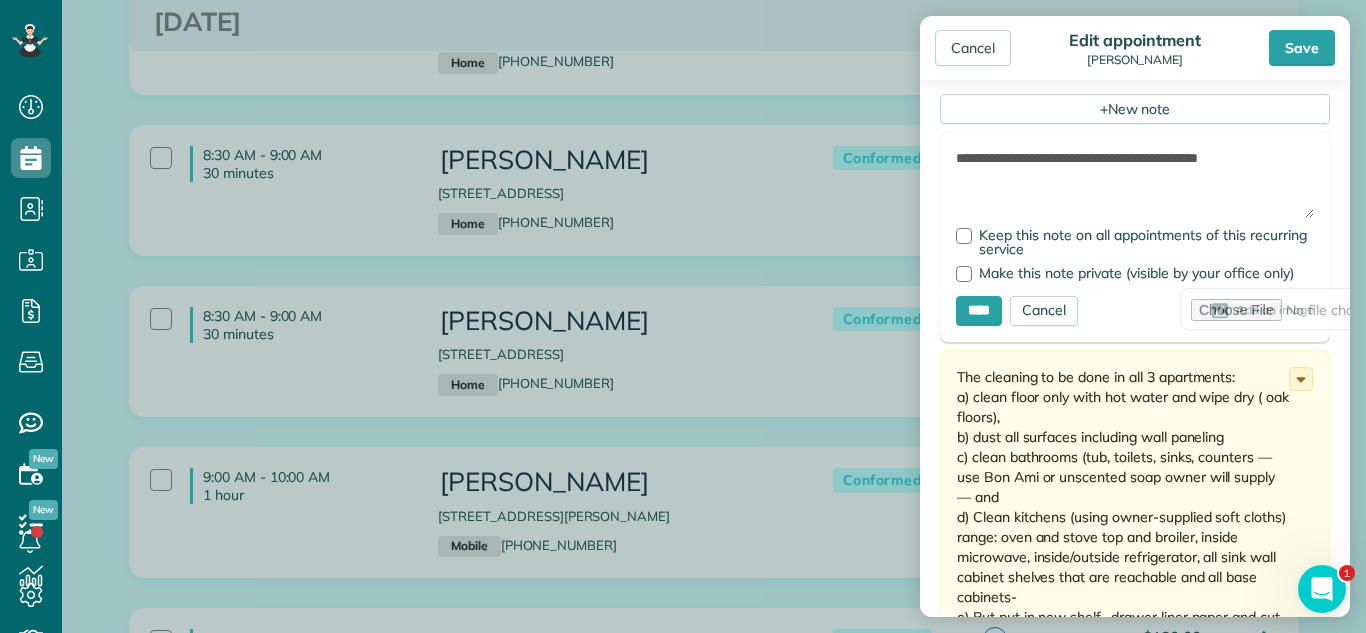 click on "**********" at bounding box center (1135, 183) 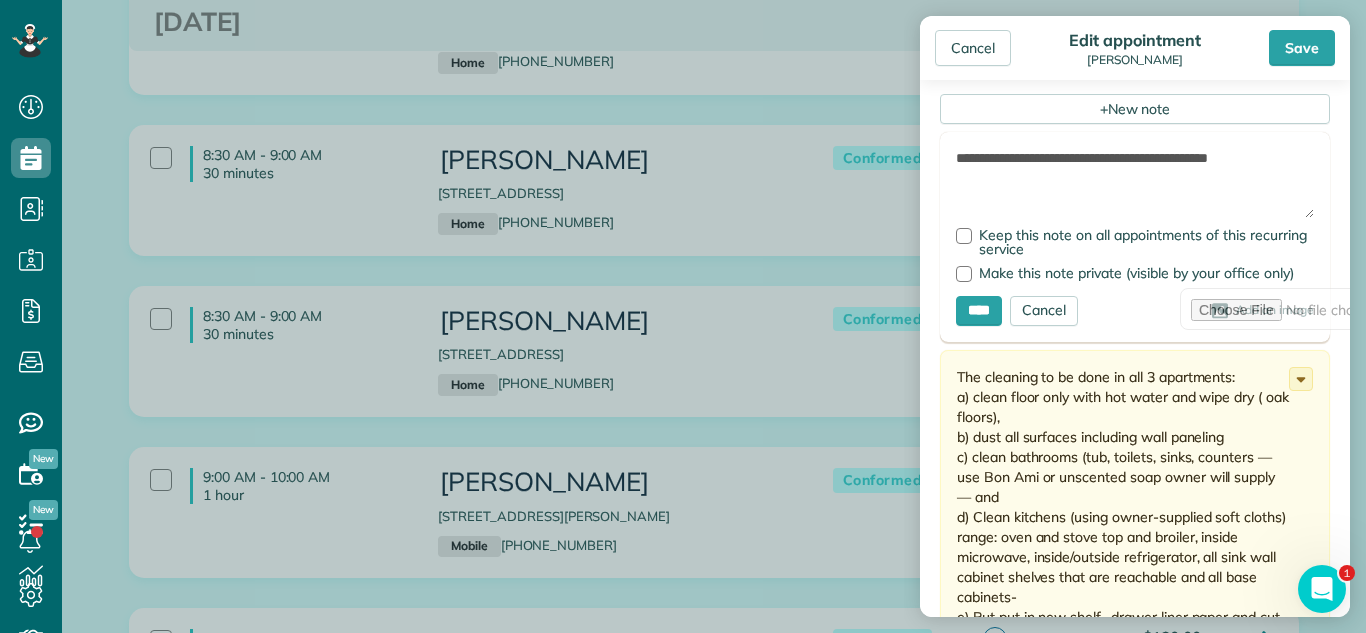 click on "**********" at bounding box center (1135, 183) 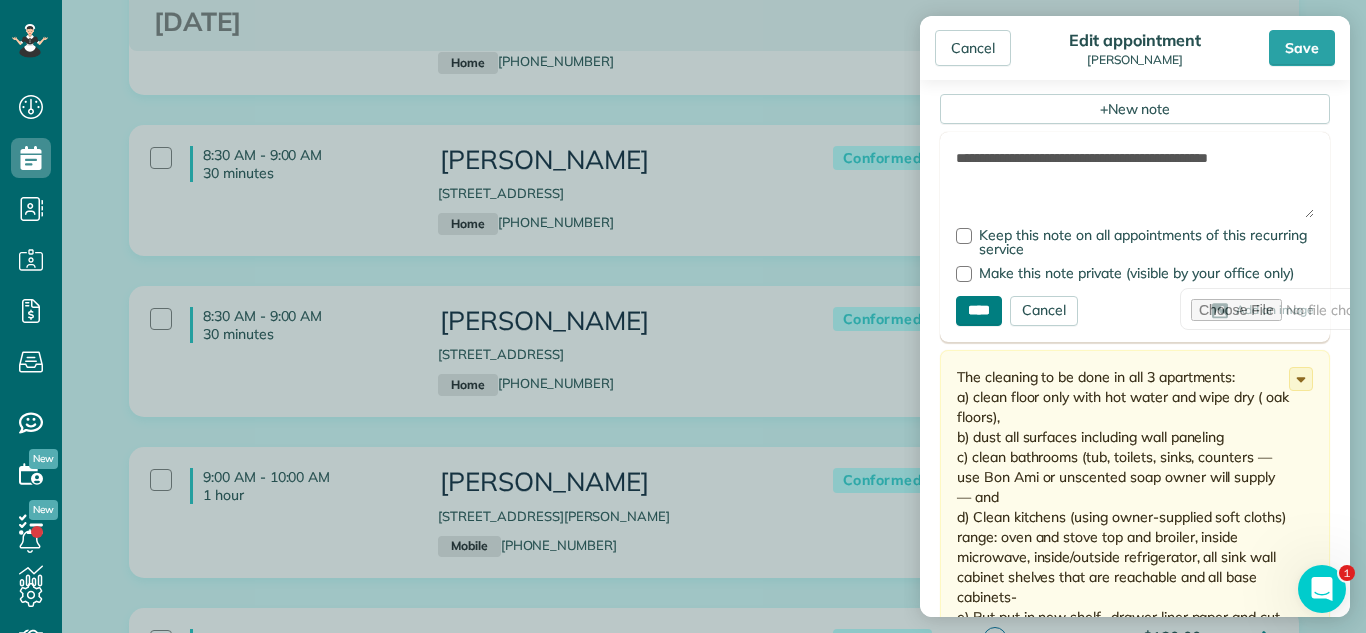 type on "**********" 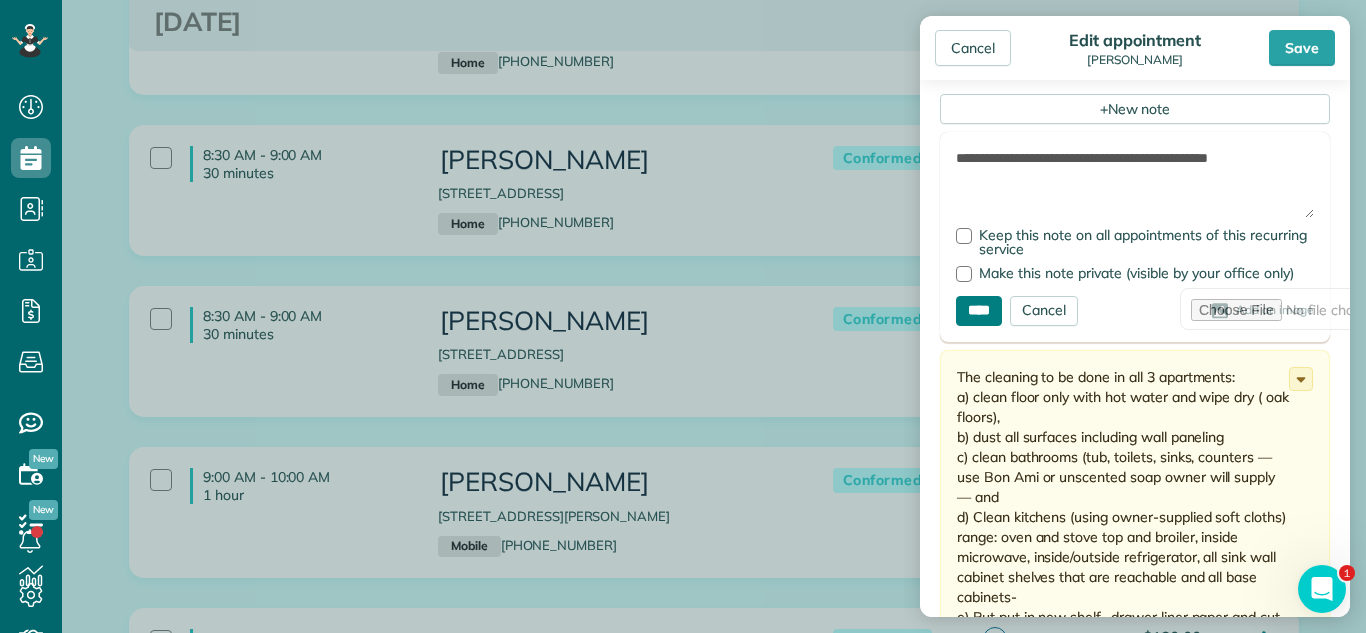 click on "****" at bounding box center (979, 311) 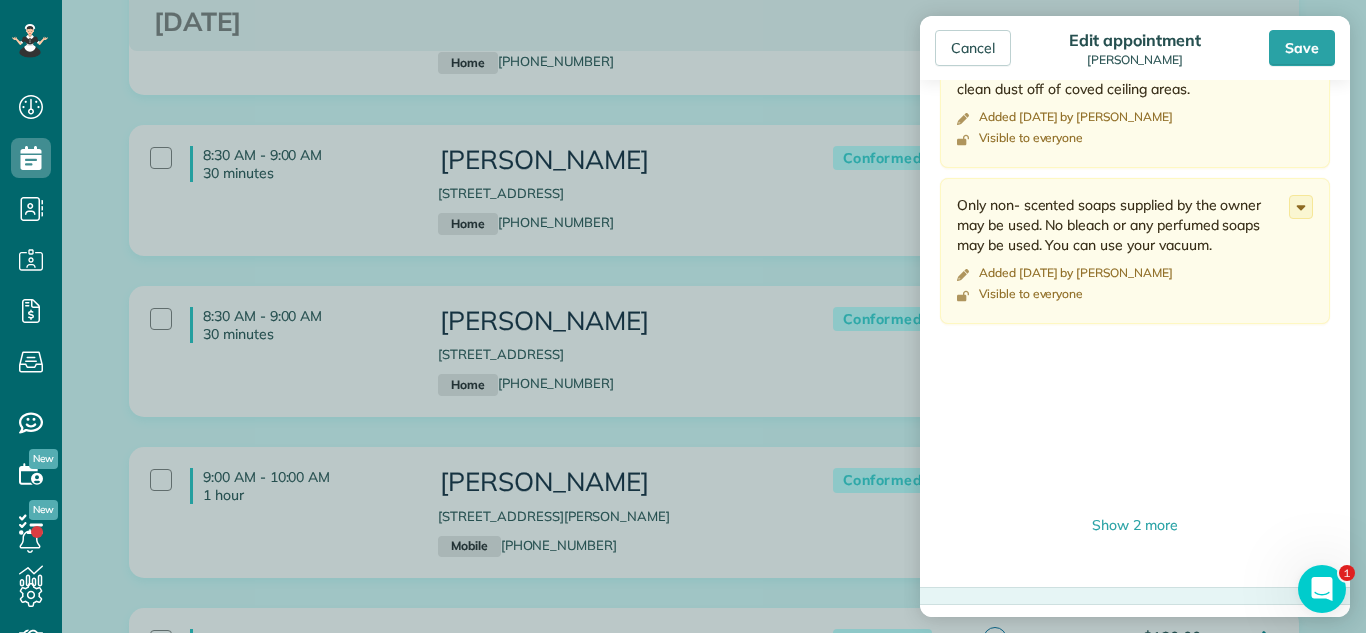 scroll, scrollTop: 1496, scrollLeft: 0, axis: vertical 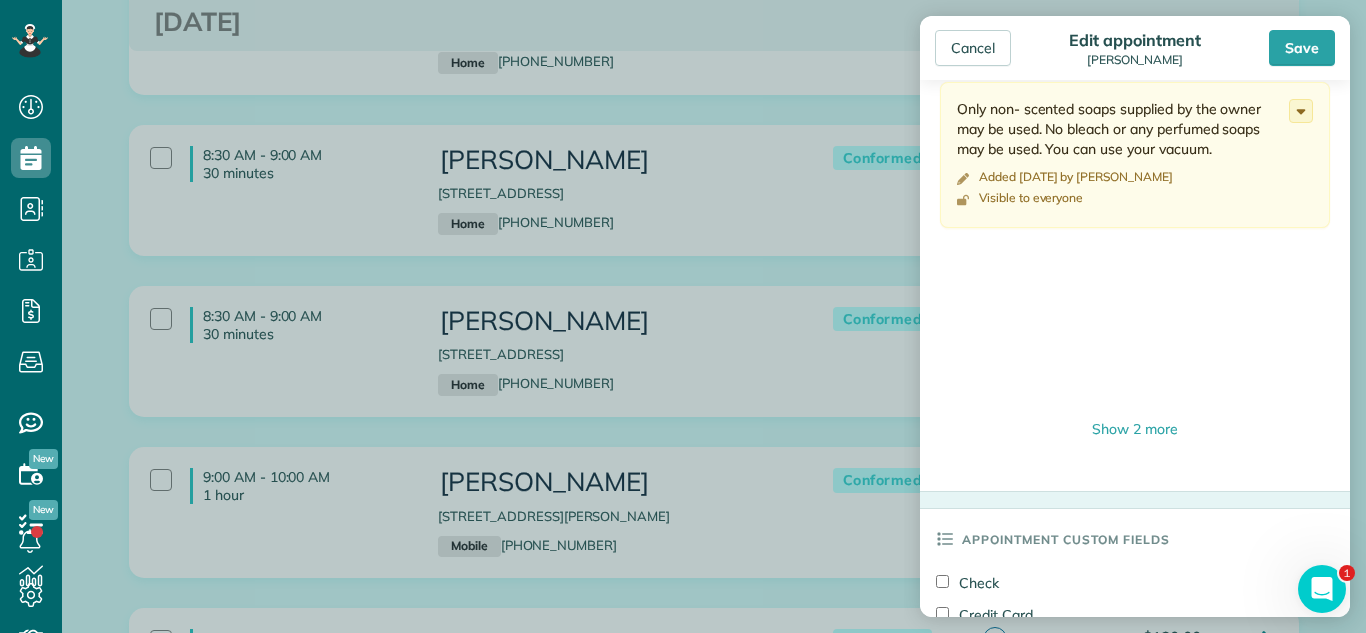 click on "[PERSON_NAME] and [PERSON_NAME] + friend [PERSON_NAME] ( 3 apt 3 people)
Added [DATE] at 10:12 AM by [PERSON_NAME]
Visible to everyone
Change to private
Edit note
Delete note
The cleaning to be done in all 3 apartments: a) clean floor only with hot water and wipe dry ( oak floors), b) dust all surfaces including wall paneling c) clean bathrooms (tub, toilets, sinks, counters —use Bon Ami or unscented soap owner will supply — and e) Put put in new shelf- drawer liner paper and cut it to fit shelves and drawers; f) dust between radiator sections with  special brush owner will supply;" at bounding box center (1135, -47) 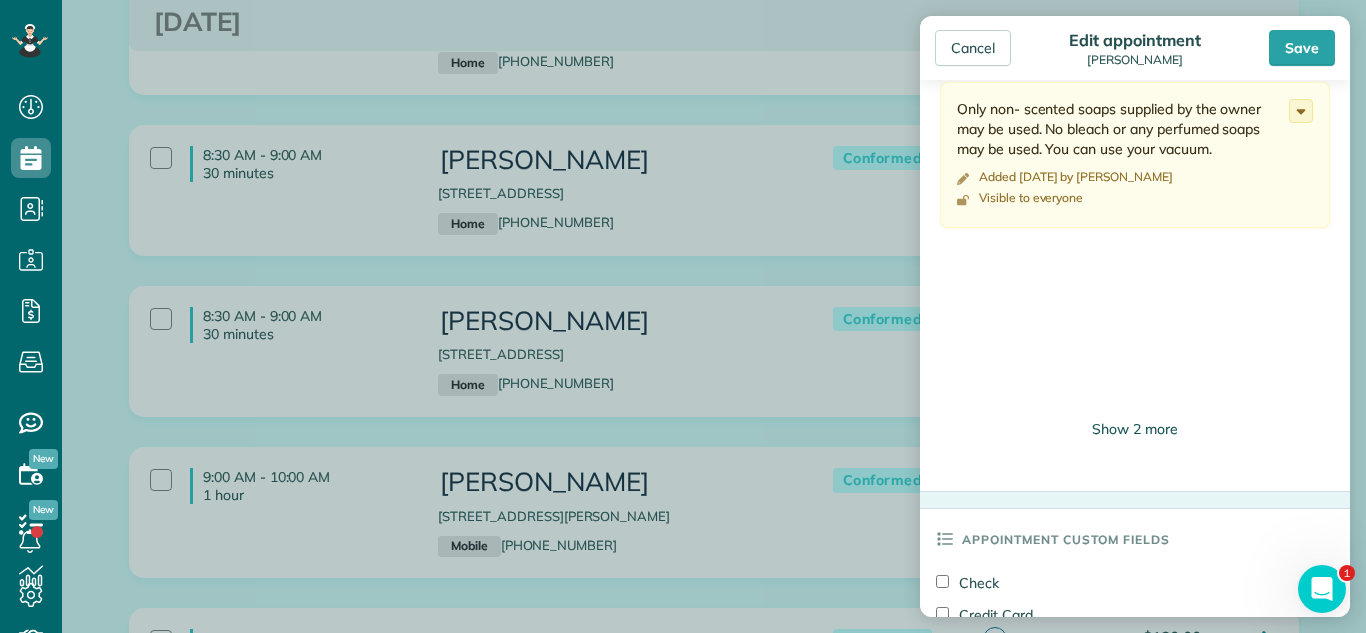 click on "Show 2 more" at bounding box center (1135, 429) 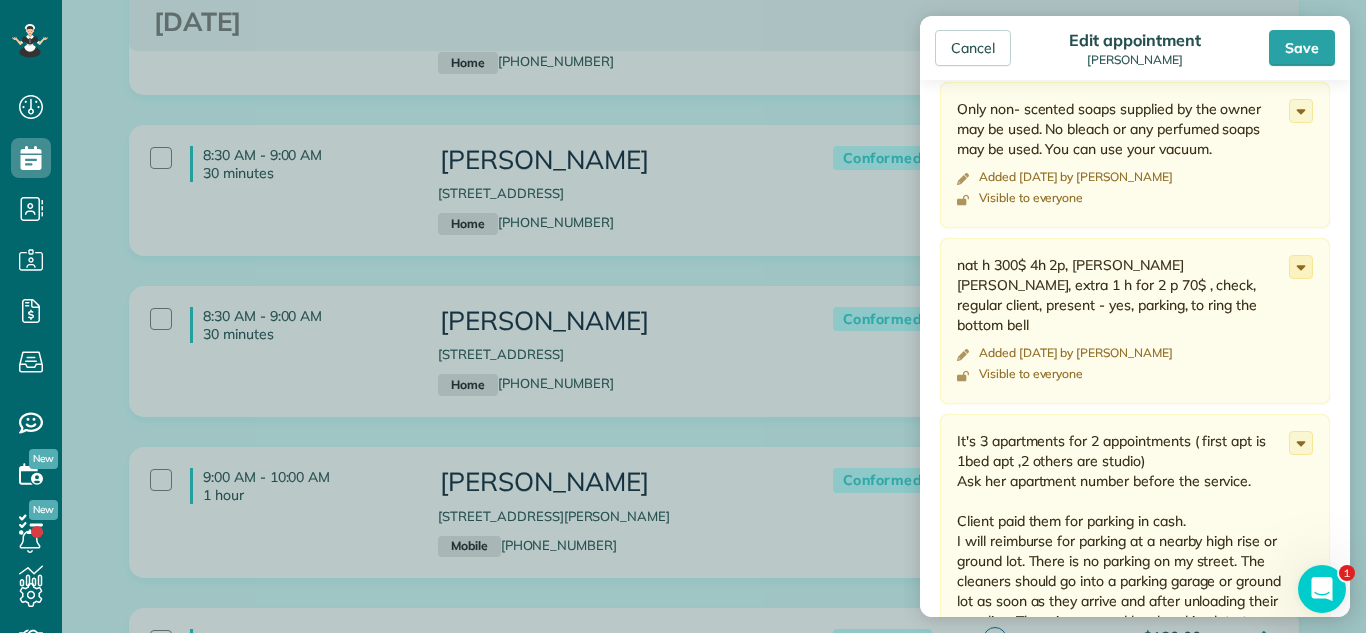 click 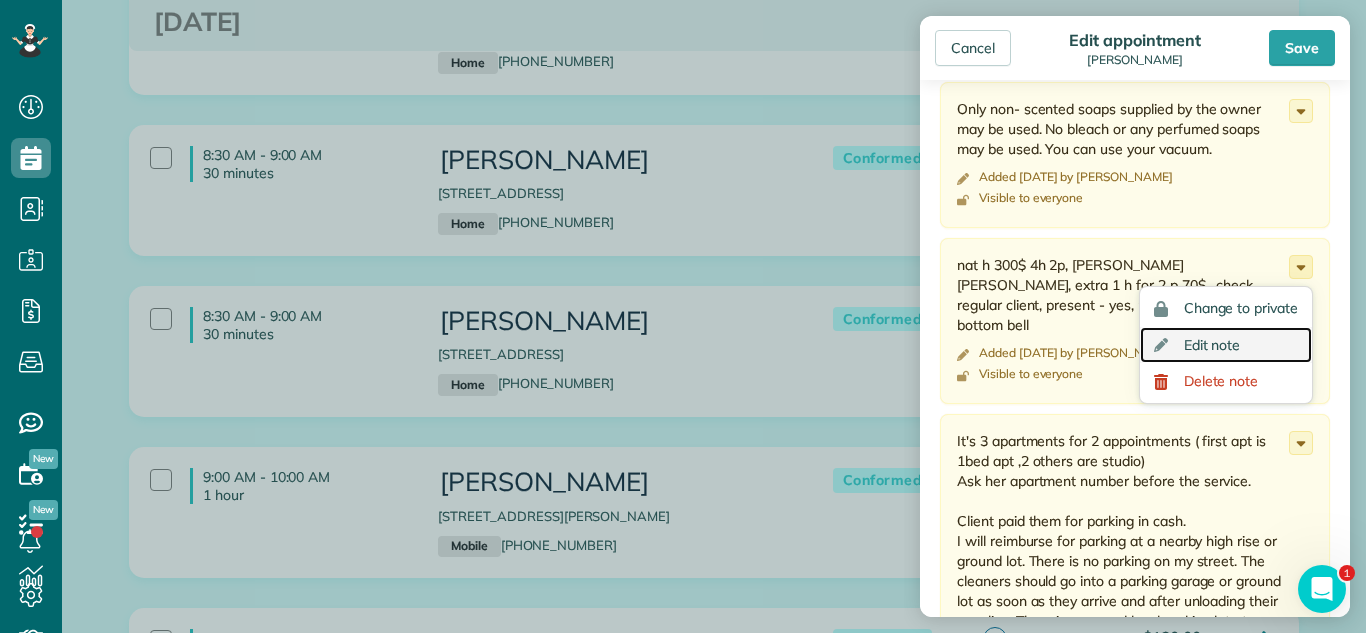 click on "Edit note" at bounding box center (1226, 345) 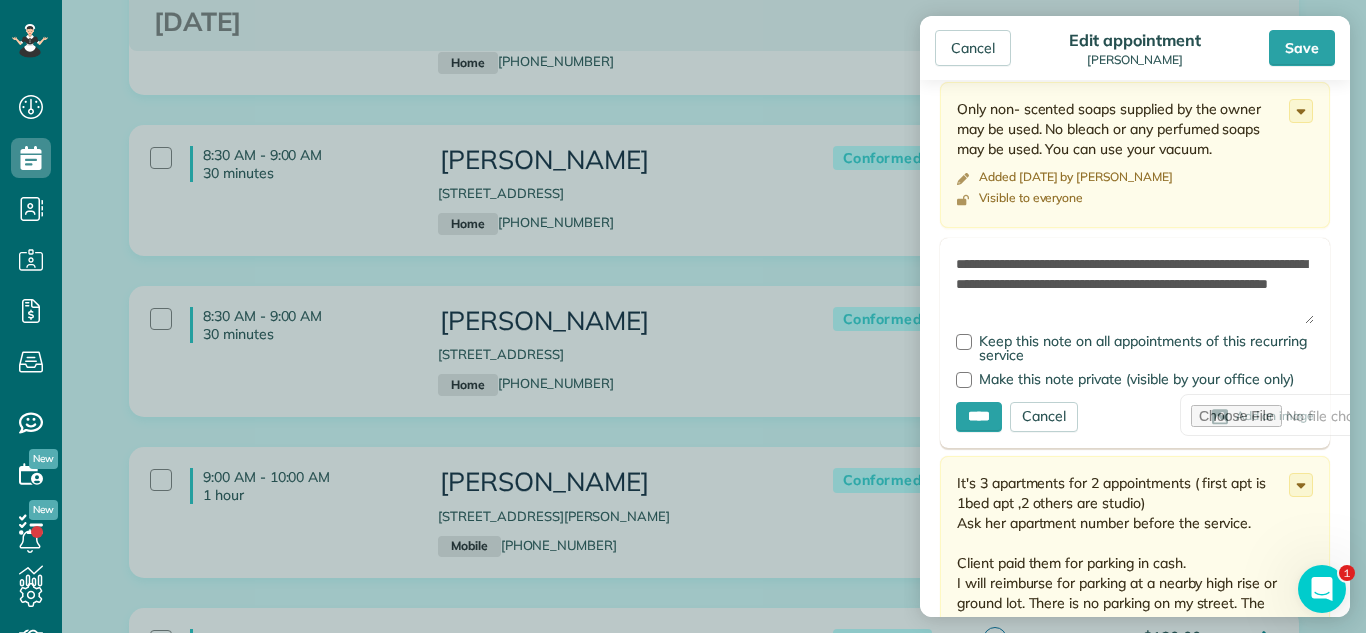 click on "**********" at bounding box center (1135, 289) 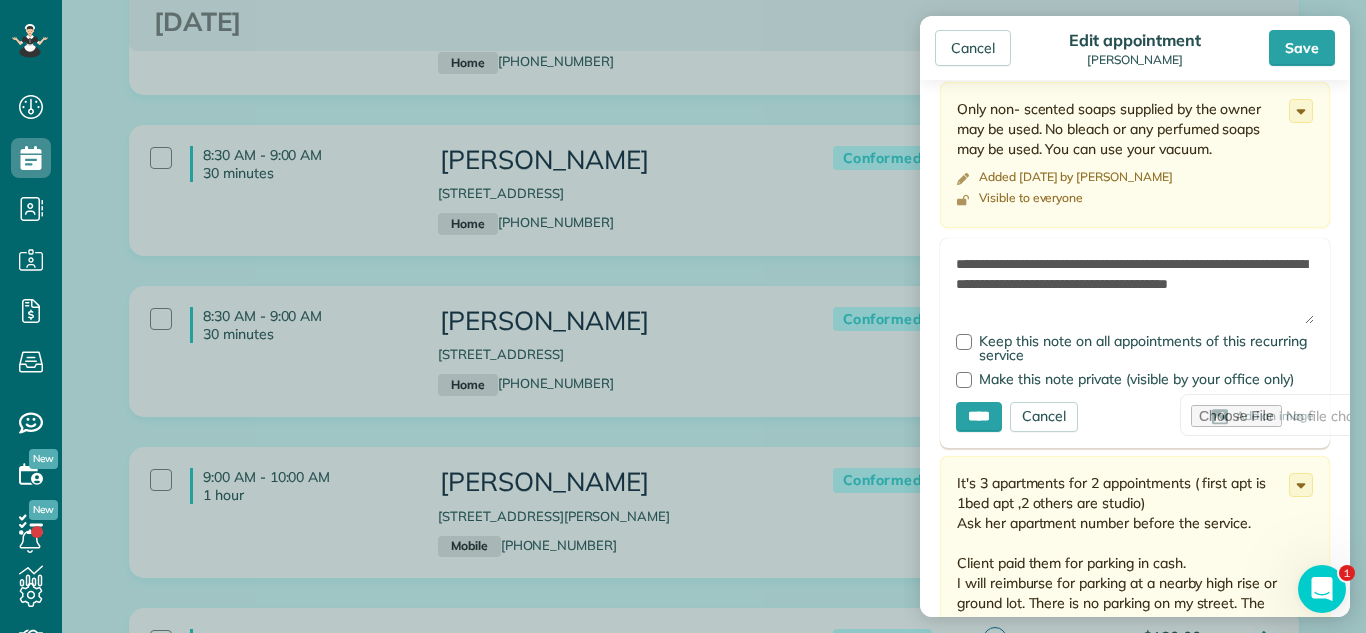 click on "**********" at bounding box center [1135, 289] 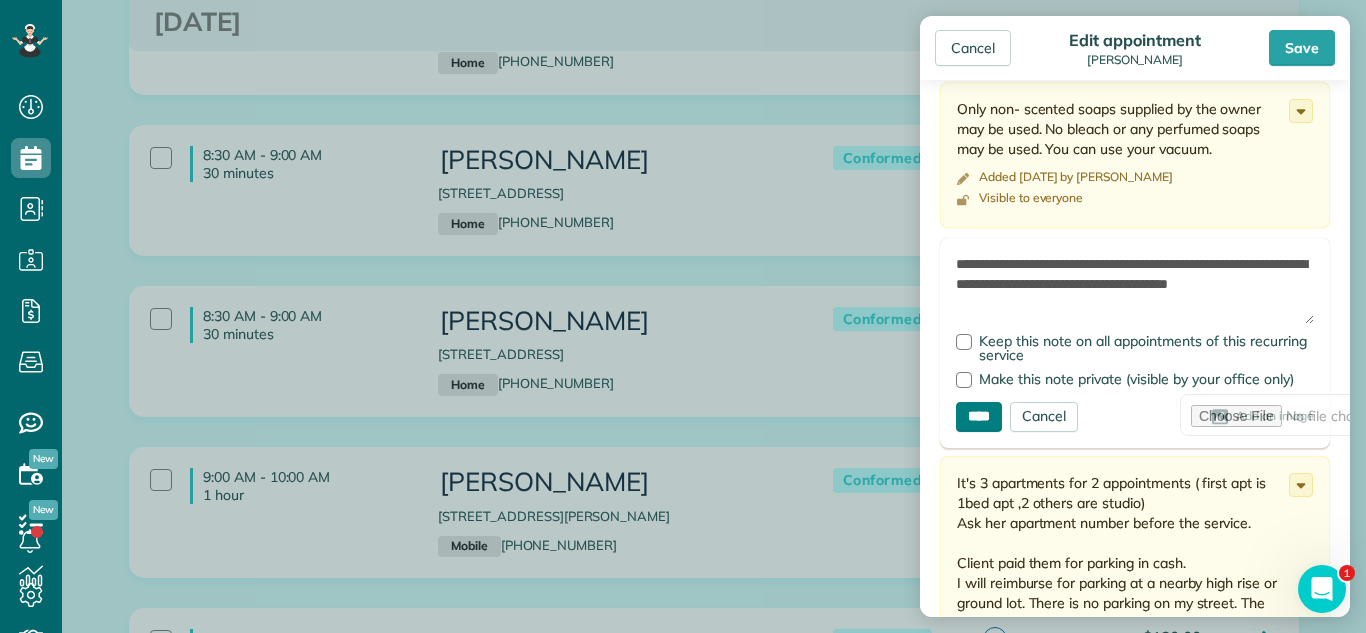 type on "**********" 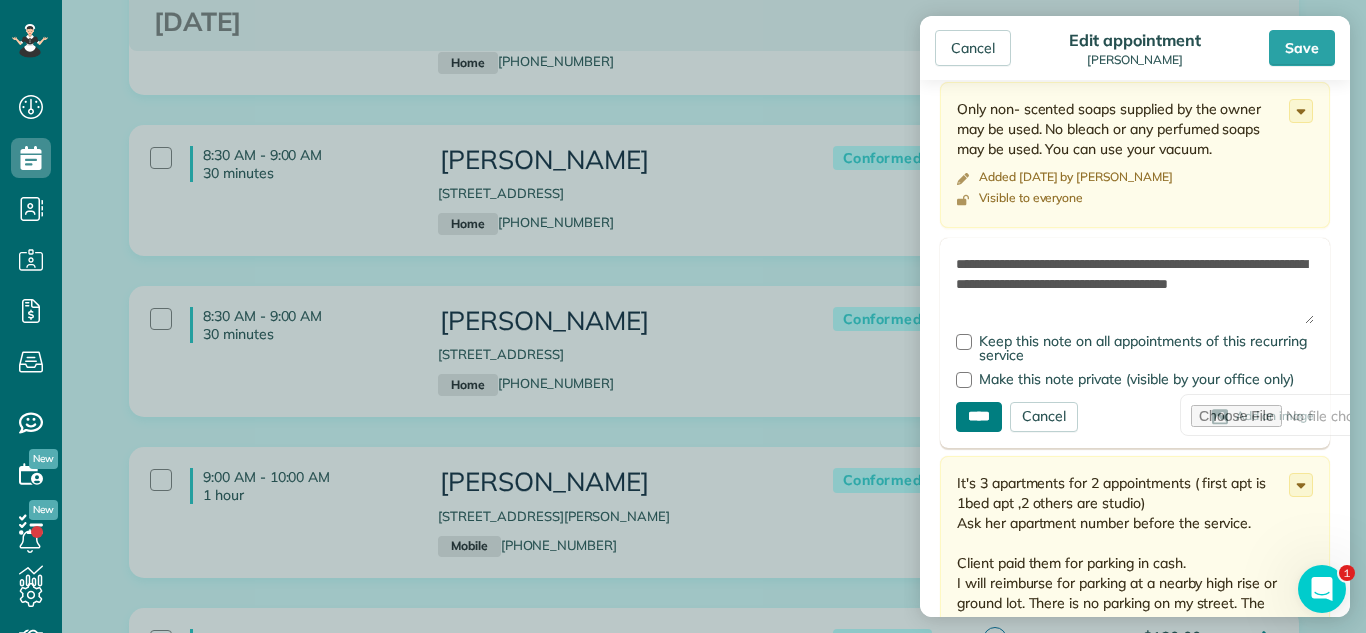 click on "****" at bounding box center (979, 417) 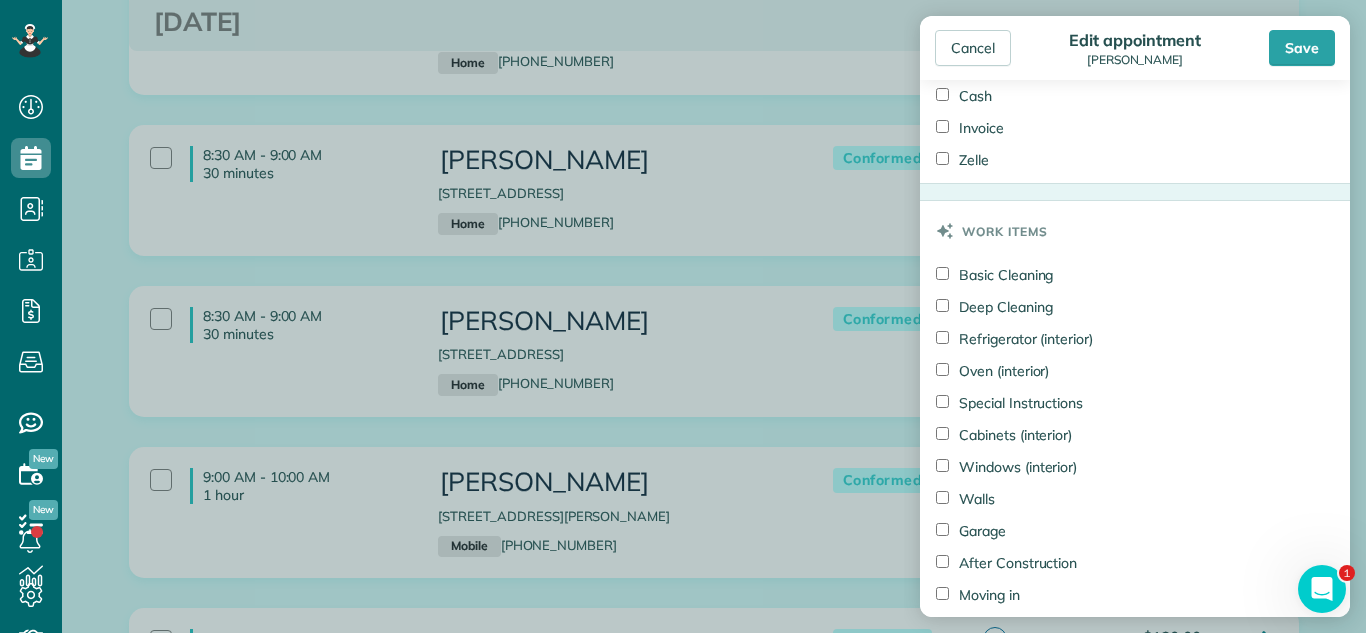 scroll, scrollTop: 2673, scrollLeft: 0, axis: vertical 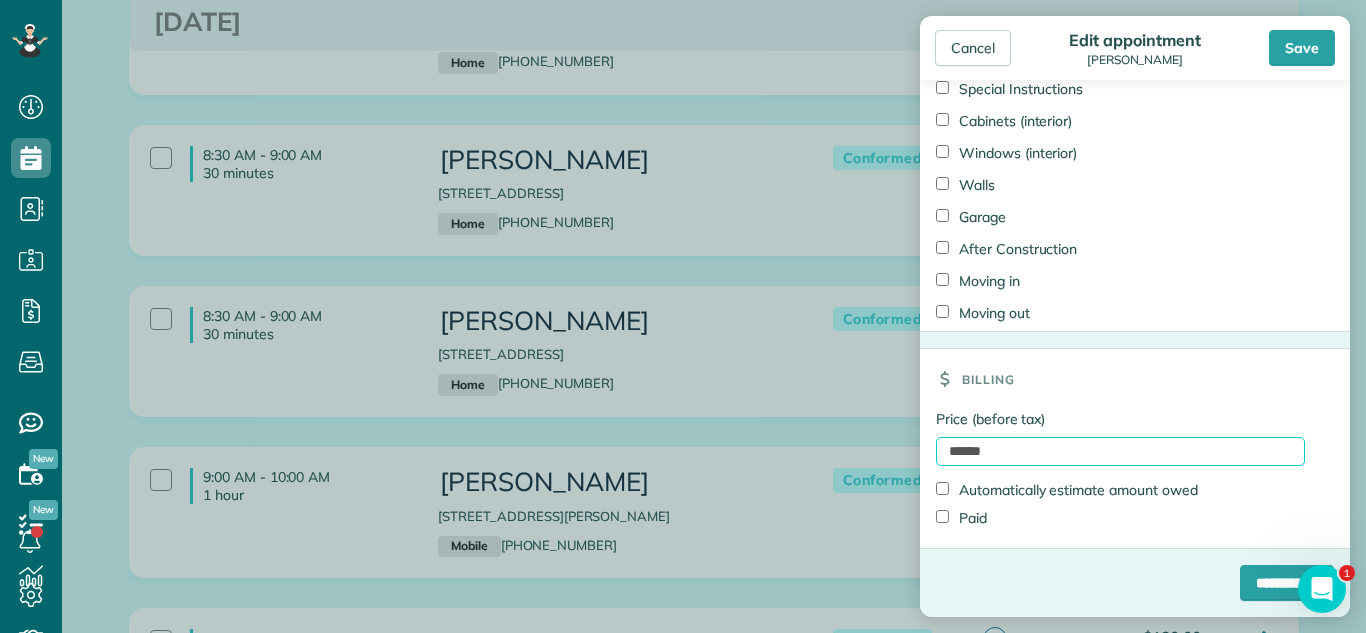 click on "******" at bounding box center (1120, 451) 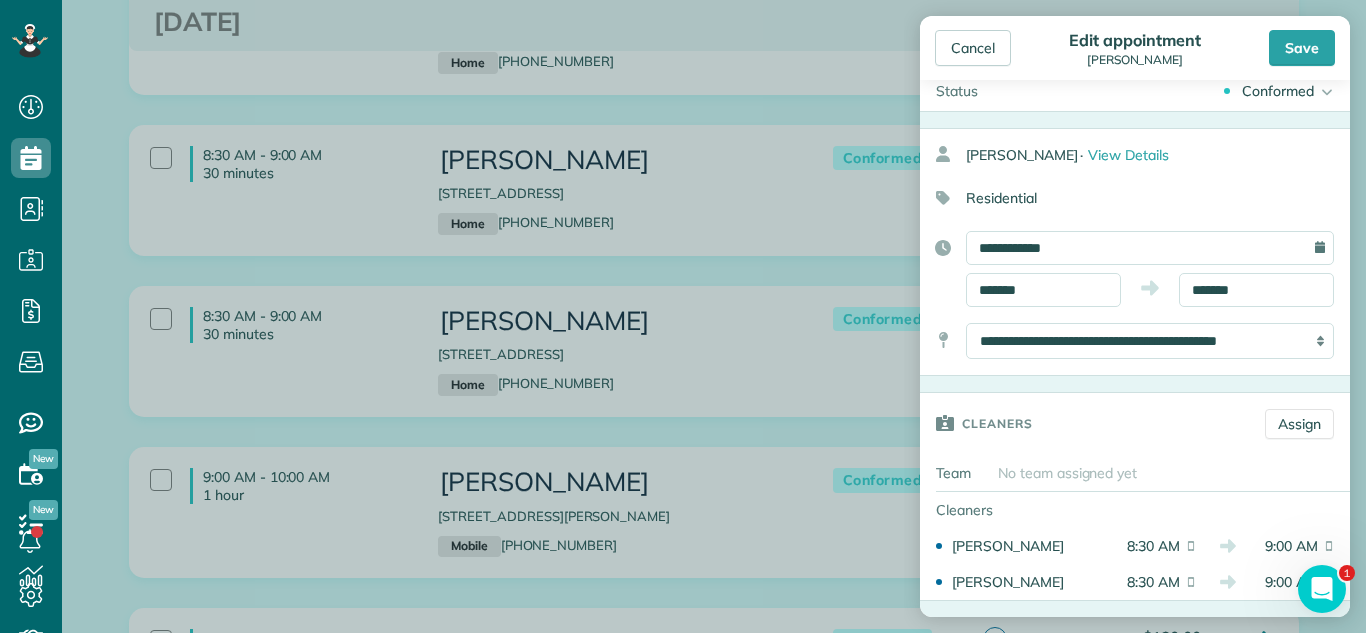 scroll, scrollTop: 32, scrollLeft: 0, axis: vertical 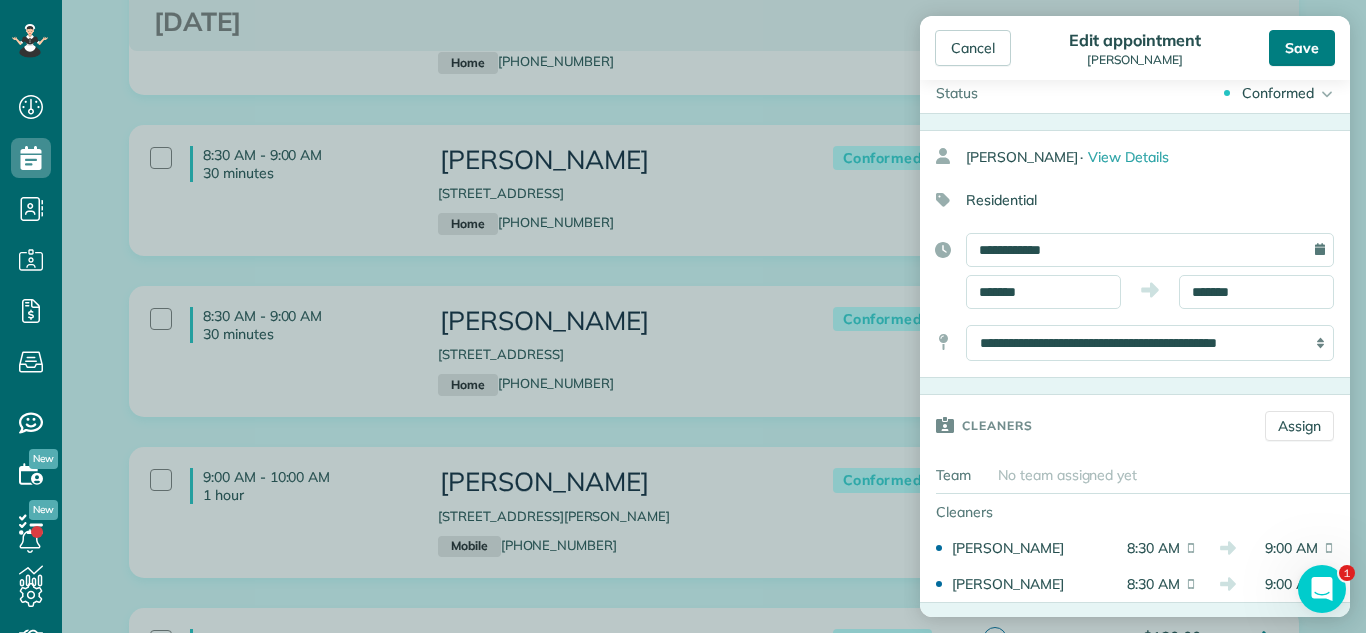 type on "******" 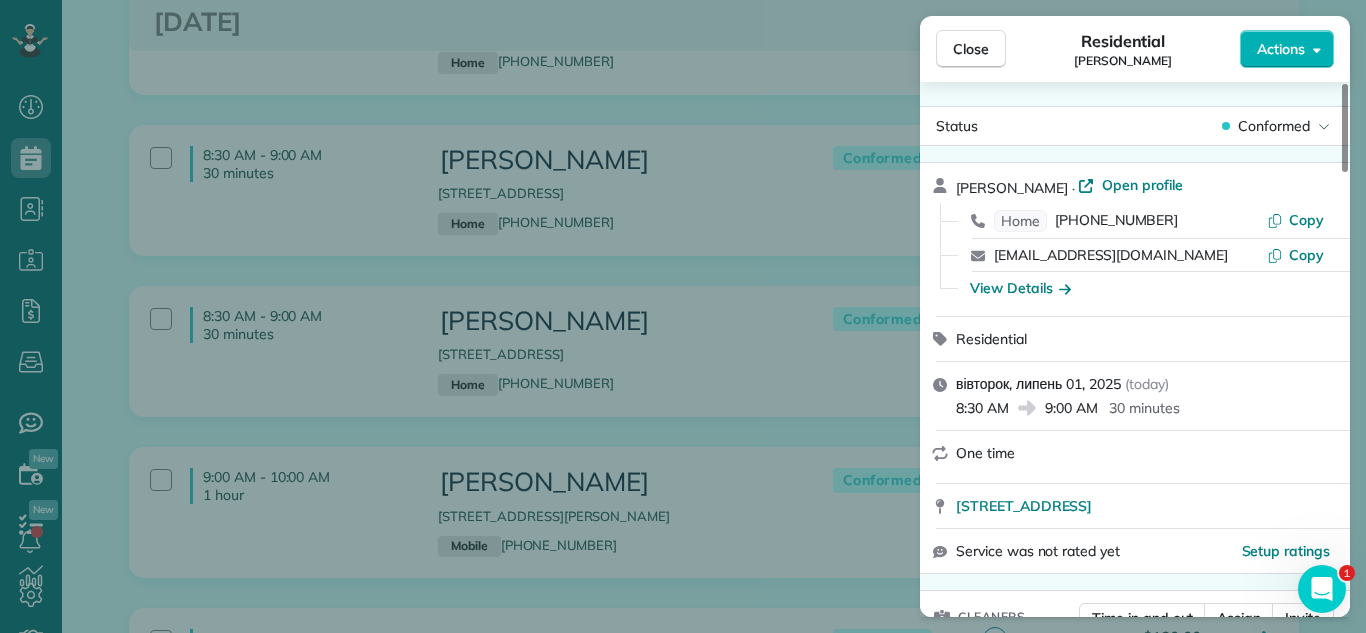 click on "Close" at bounding box center [971, 49] 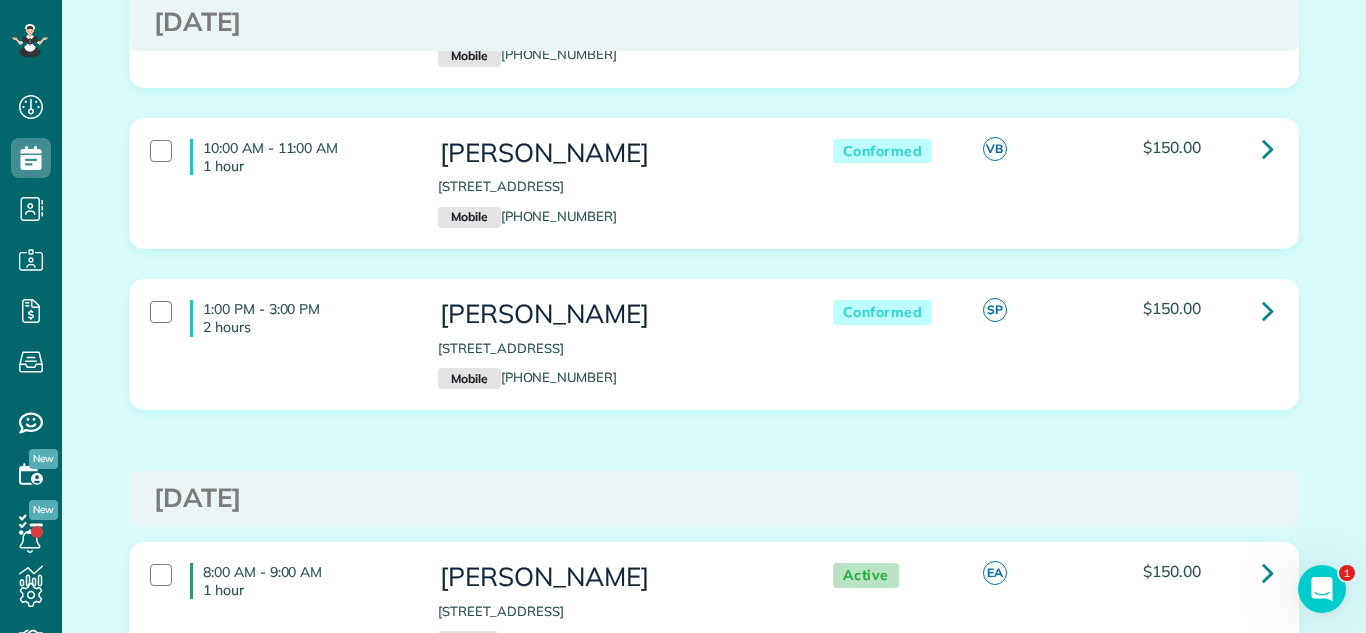 scroll, scrollTop: 2568, scrollLeft: 0, axis: vertical 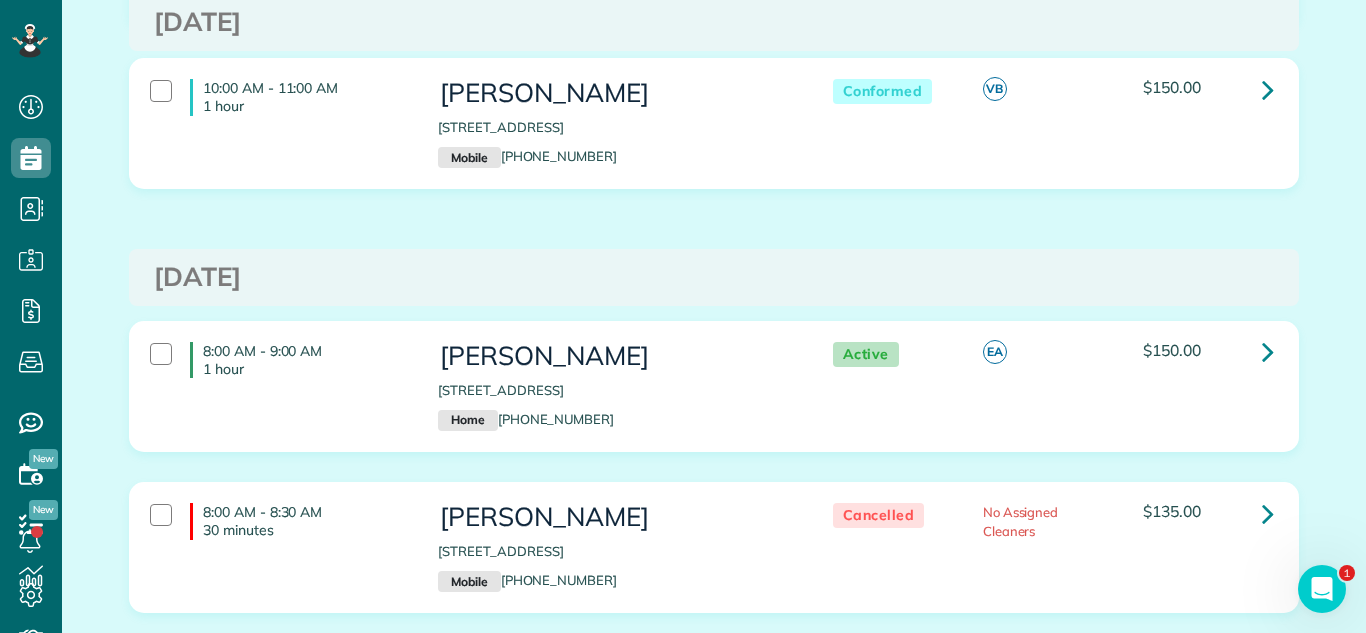 drag, startPoint x: 1099, startPoint y: 245, endPoint x: 991, endPoint y: 291, distance: 117.388245 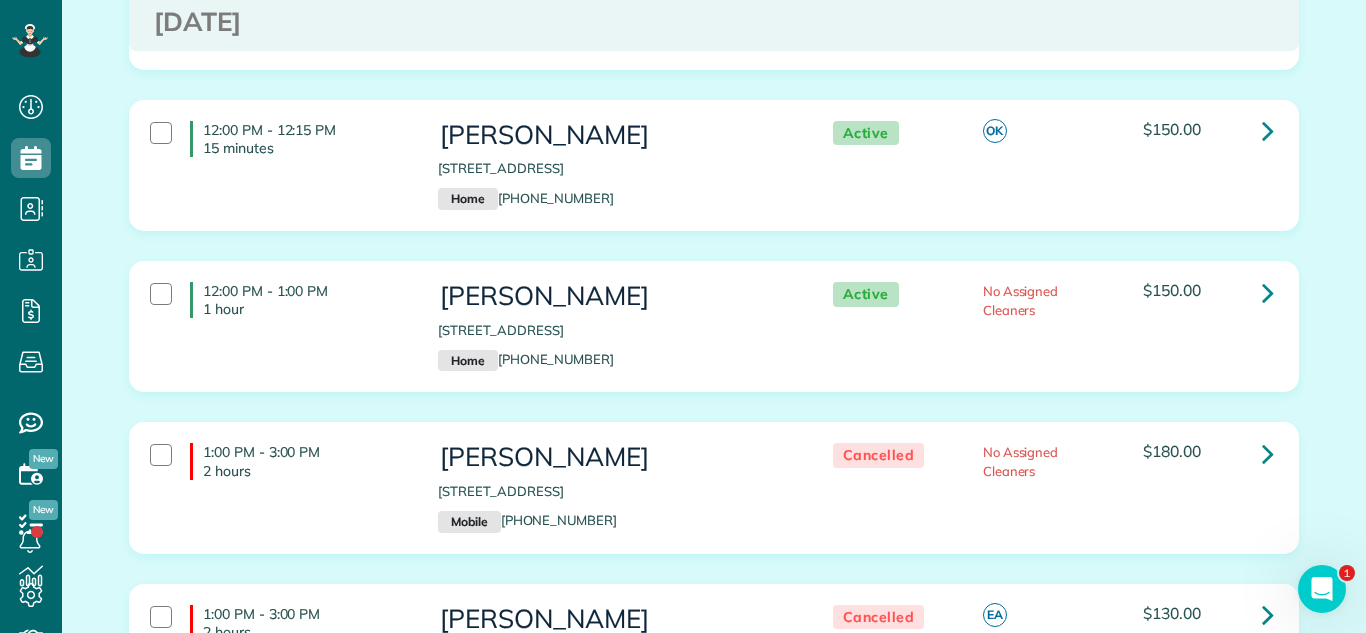 scroll, scrollTop: 4489, scrollLeft: 0, axis: vertical 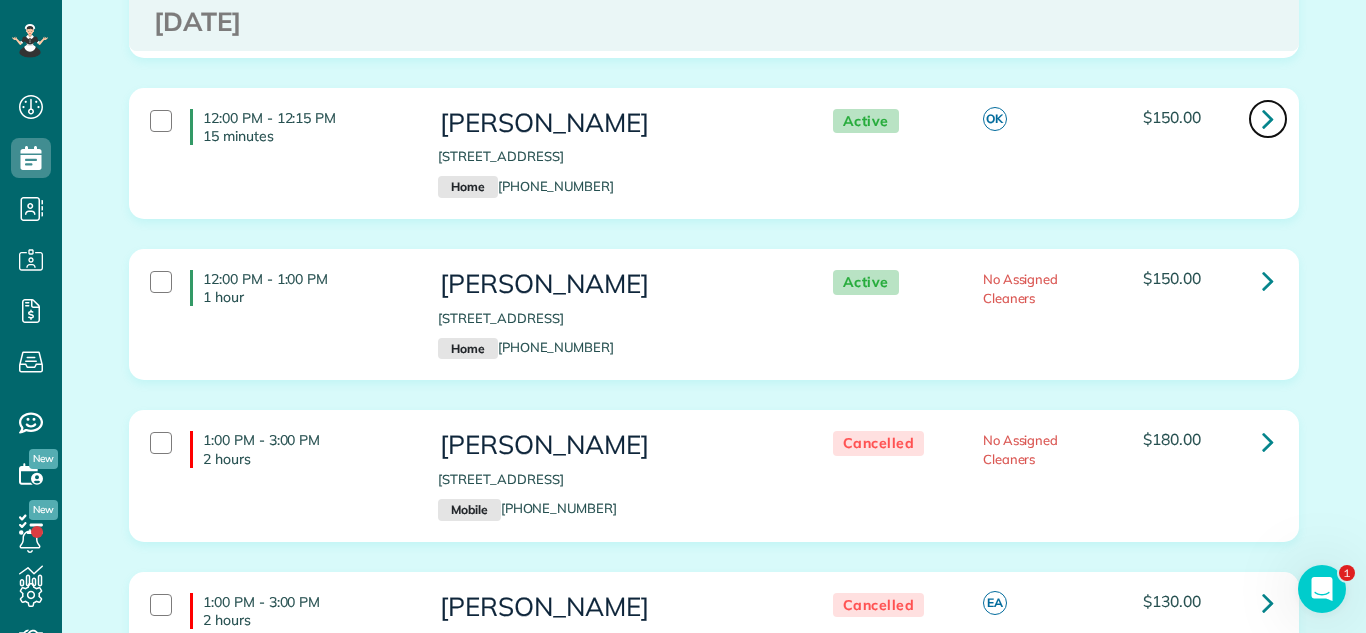 click at bounding box center [1268, 119] 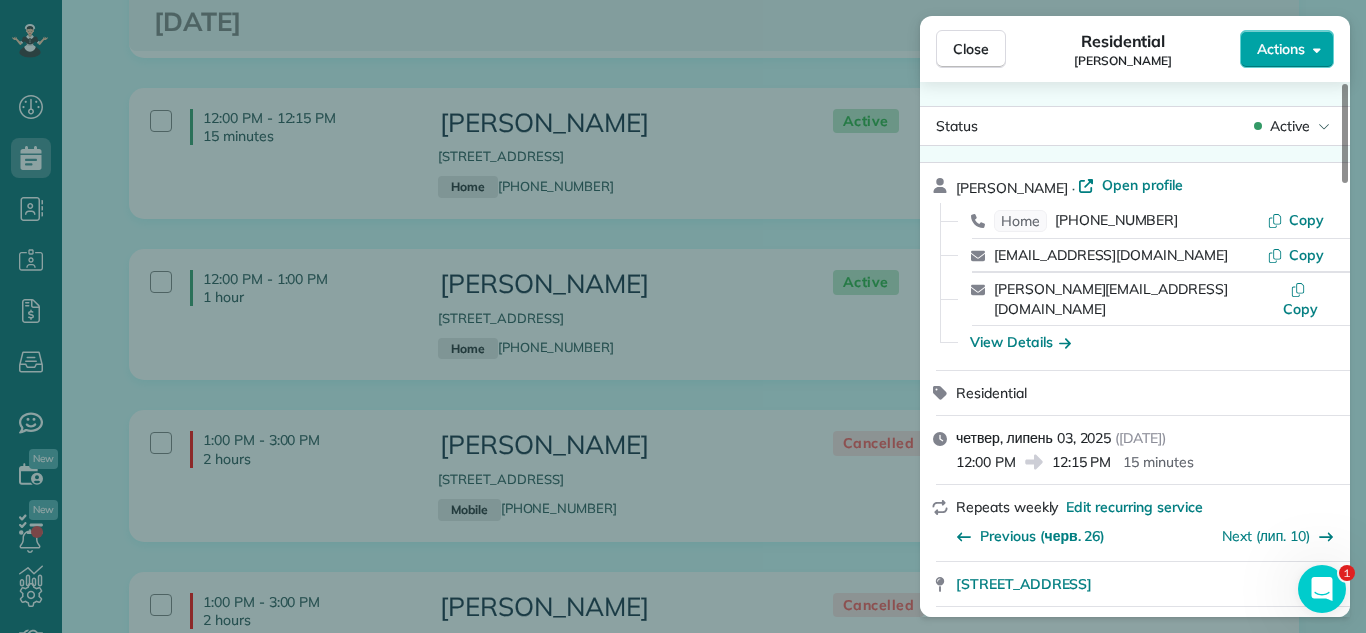 click on "Actions" at bounding box center [1281, 49] 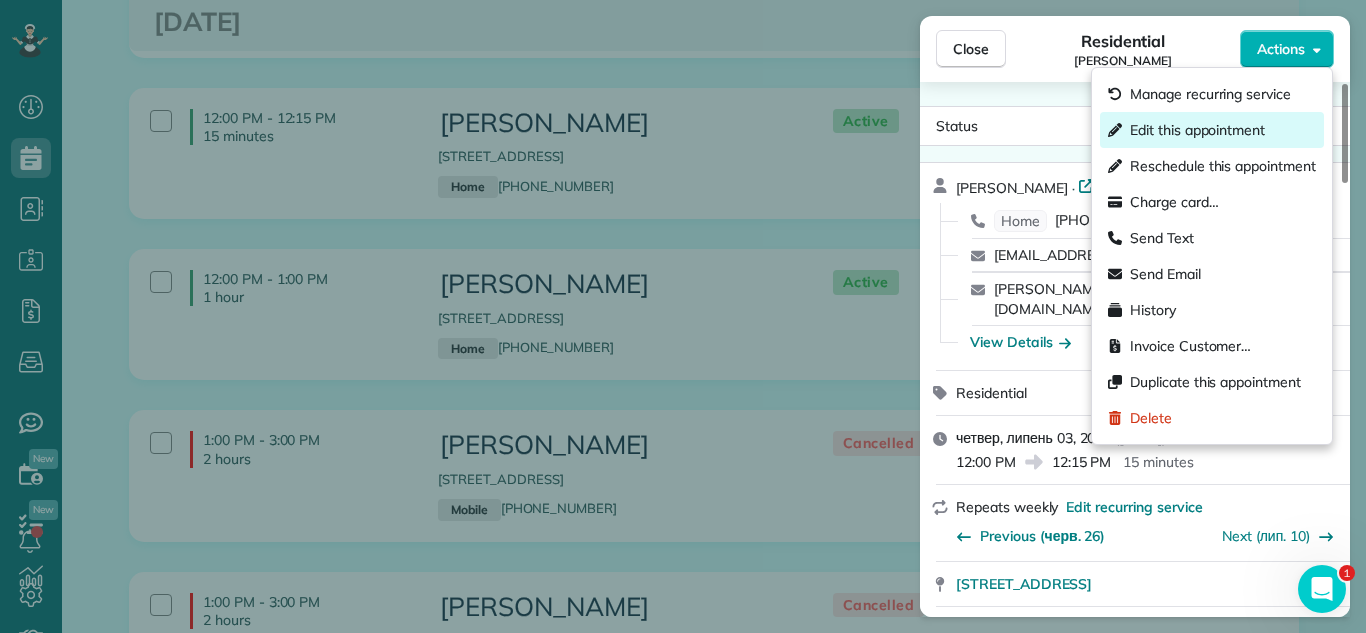 click on "Edit this appointment" at bounding box center (1197, 130) 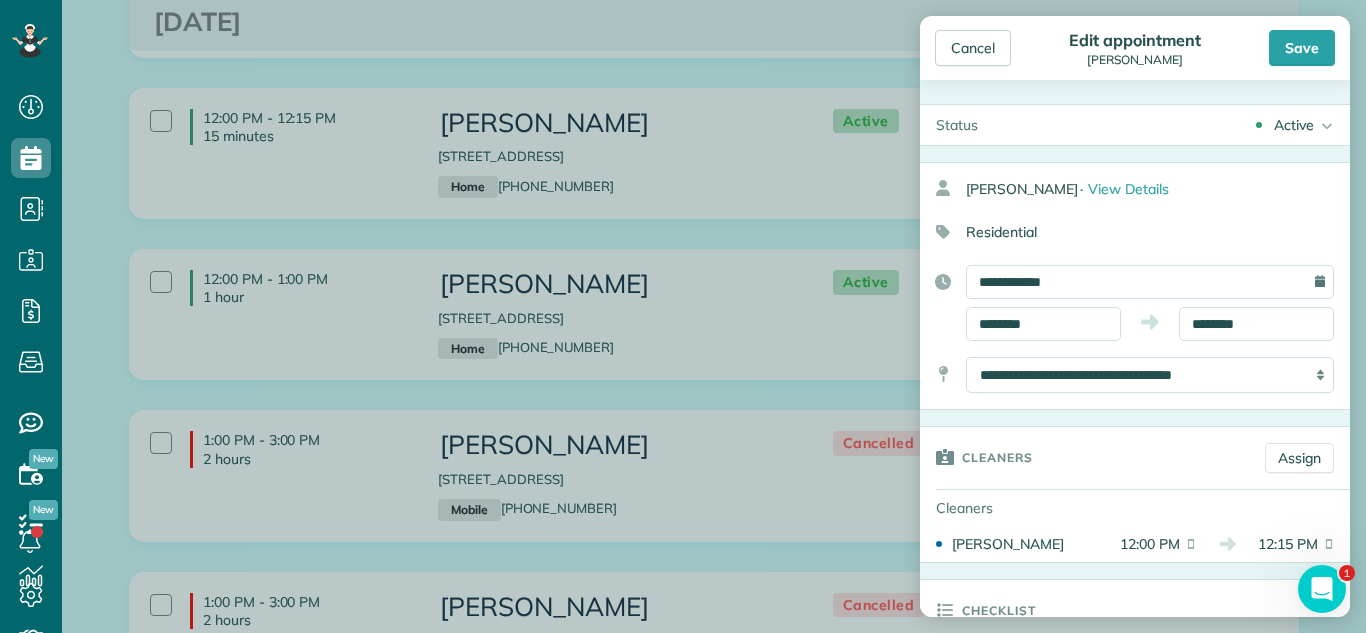 click on "Active
Active
Conformed
Cancelled
Done
Booked one day before" at bounding box center [1172, 125] 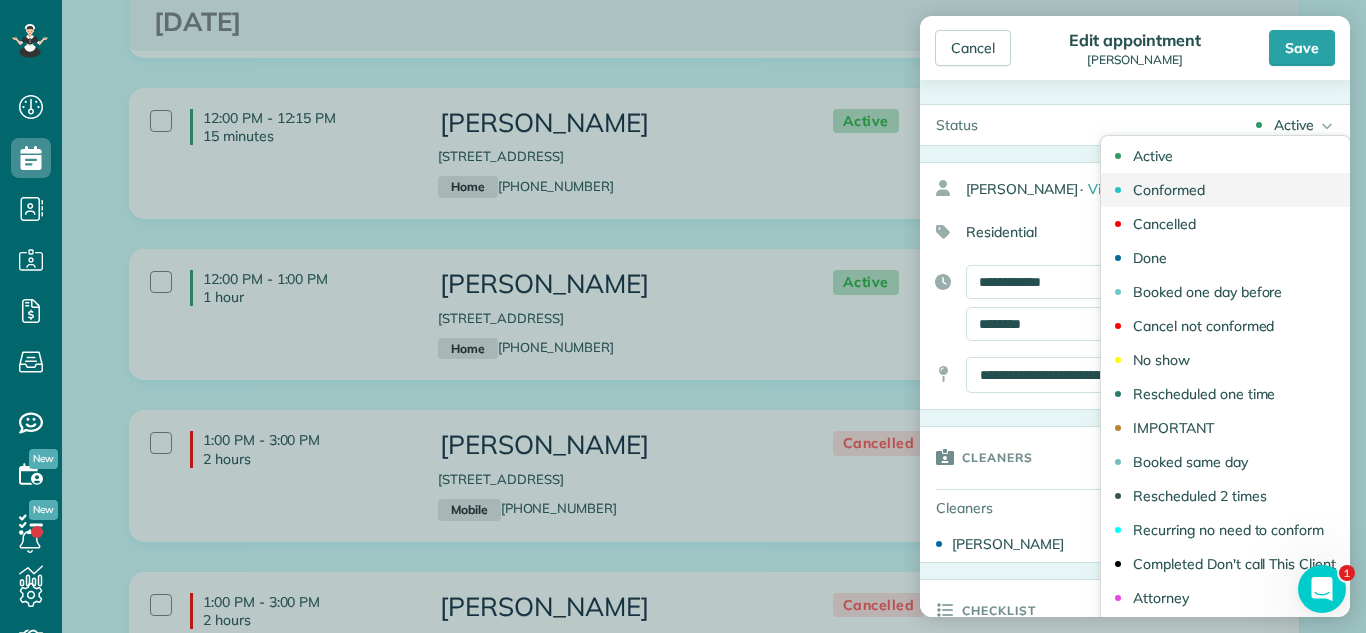 click on "Conformed" at bounding box center [1169, 190] 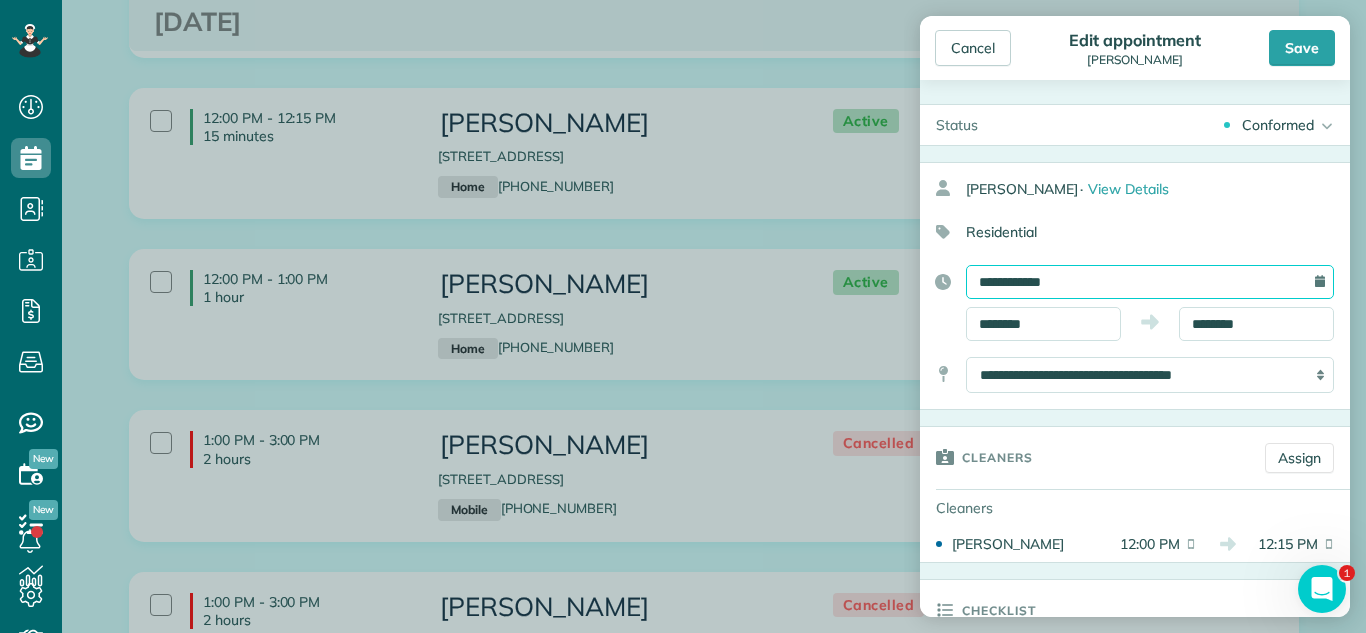 click on "**********" at bounding box center (1150, 282) 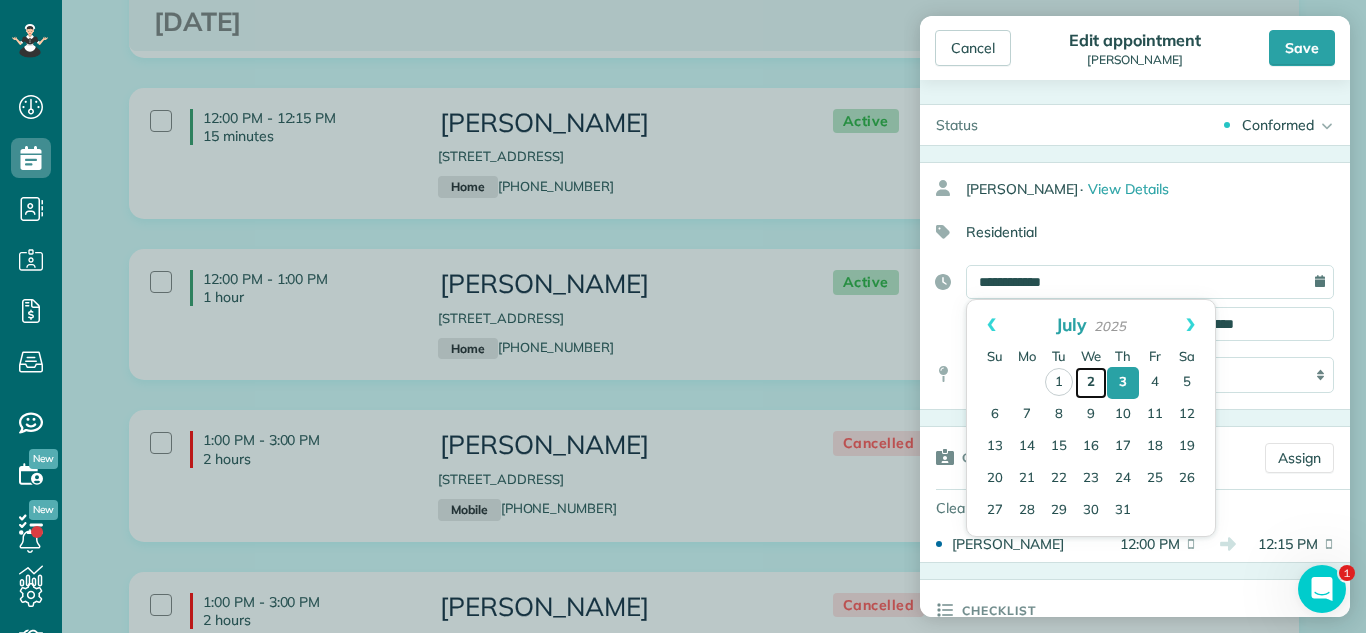 click on "2" at bounding box center (1091, 383) 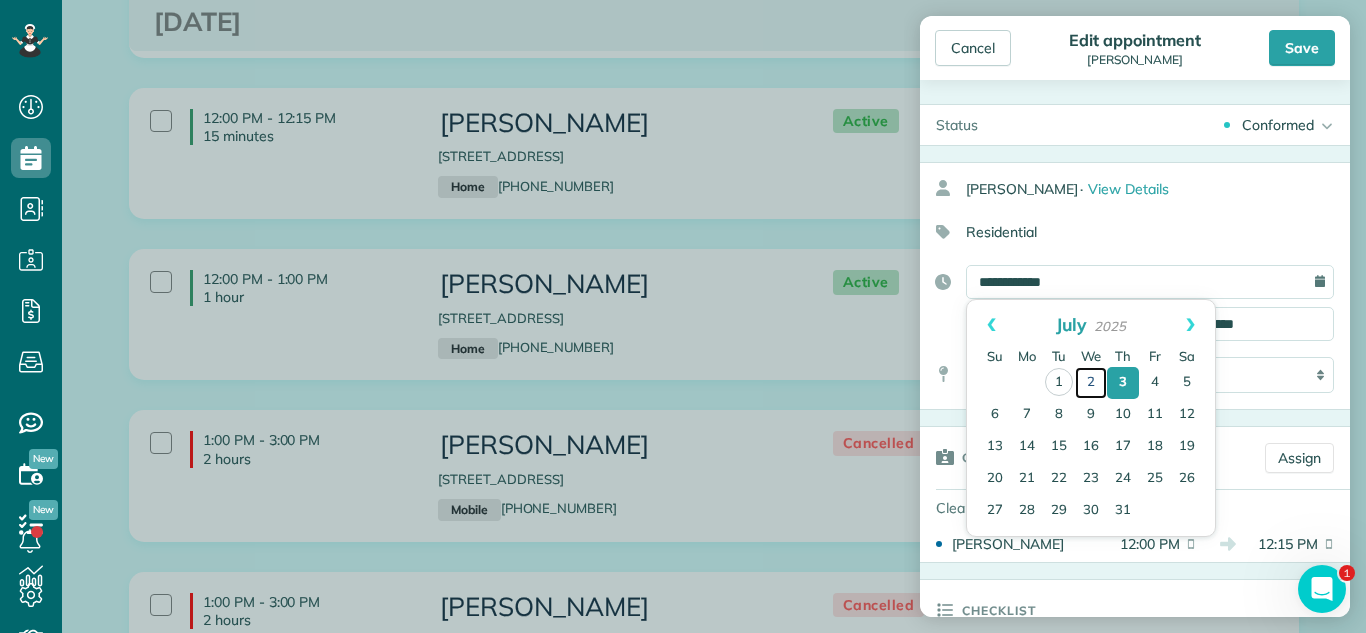 type on "**********" 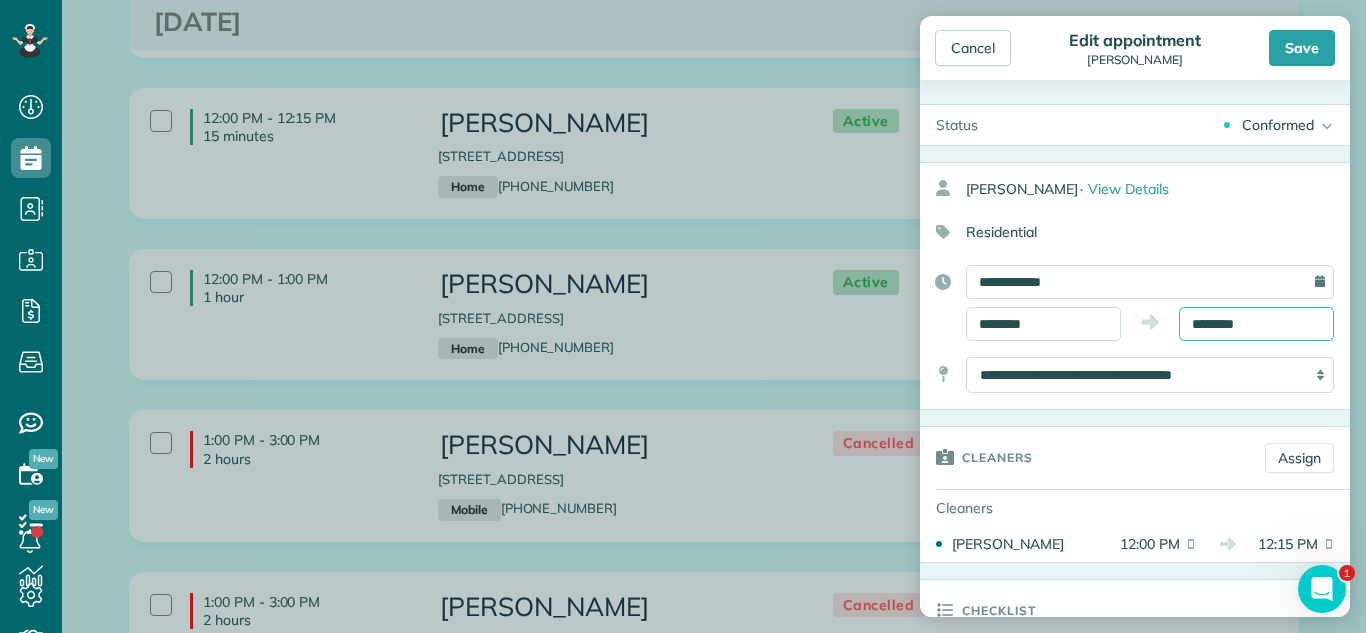 click on "Dashboard
Scheduling
Calendar View
List View
Dispatch View - Weekly scheduling (Beta)" at bounding box center [683, 316] 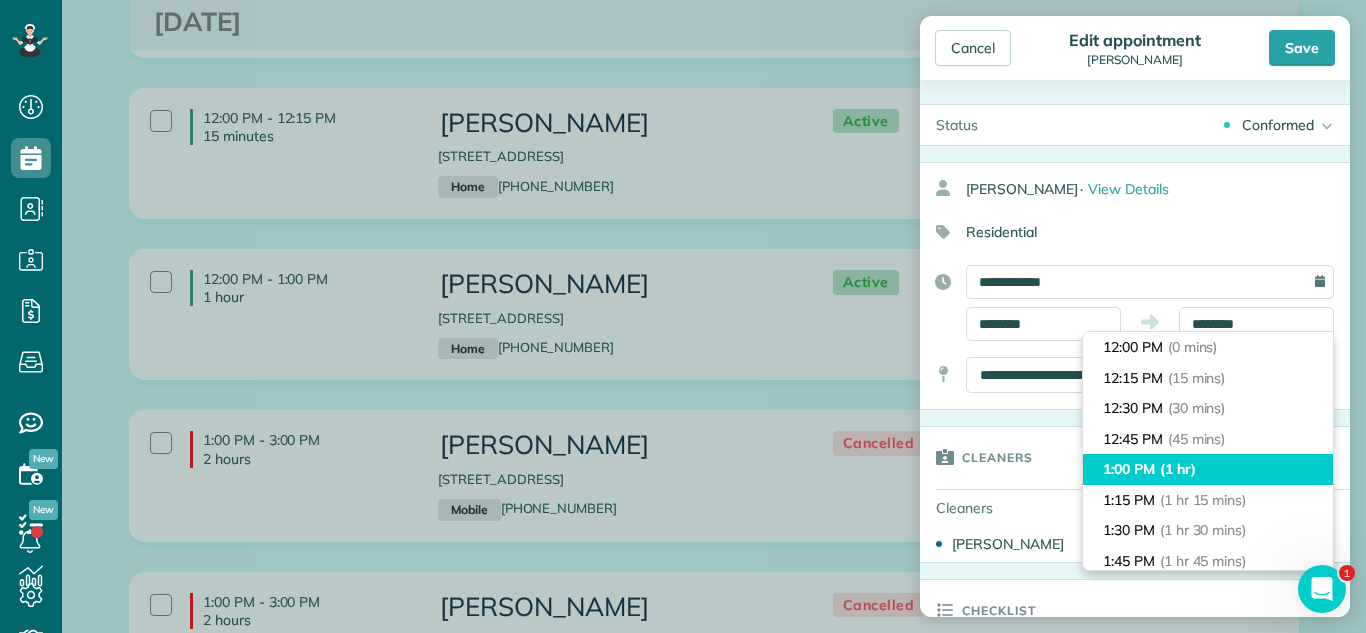 type on "*******" 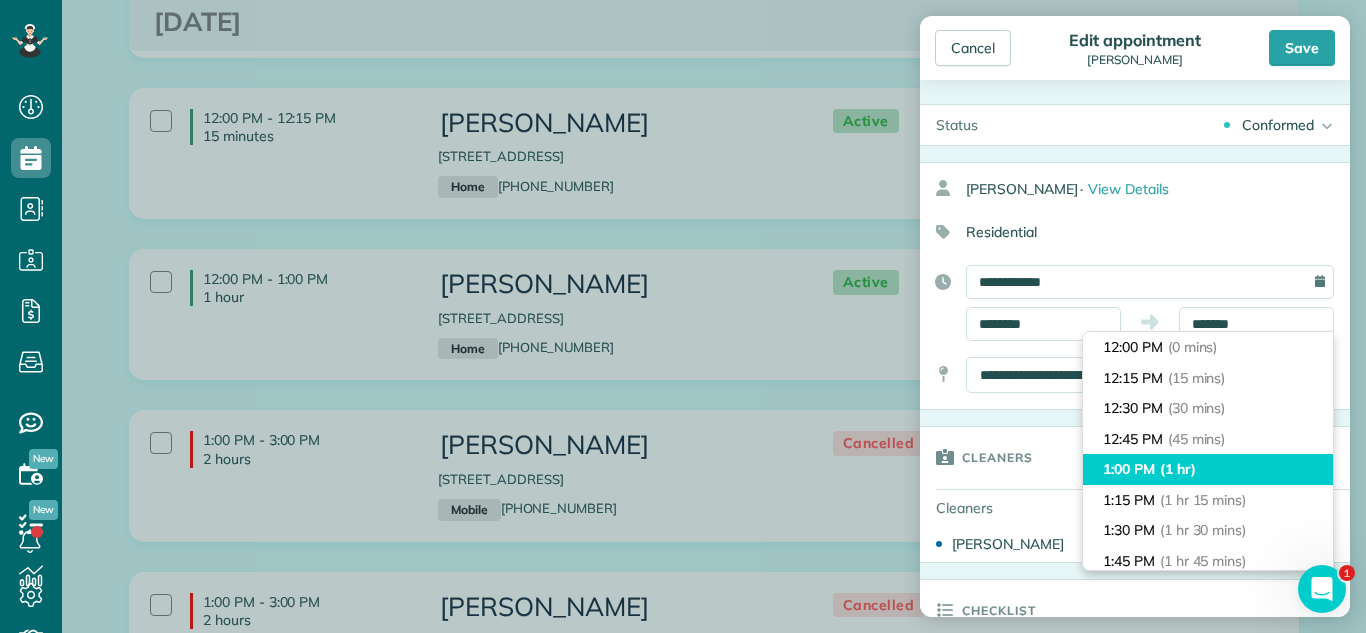 click on "1:00 PM  (1 hr)" at bounding box center (1208, 469) 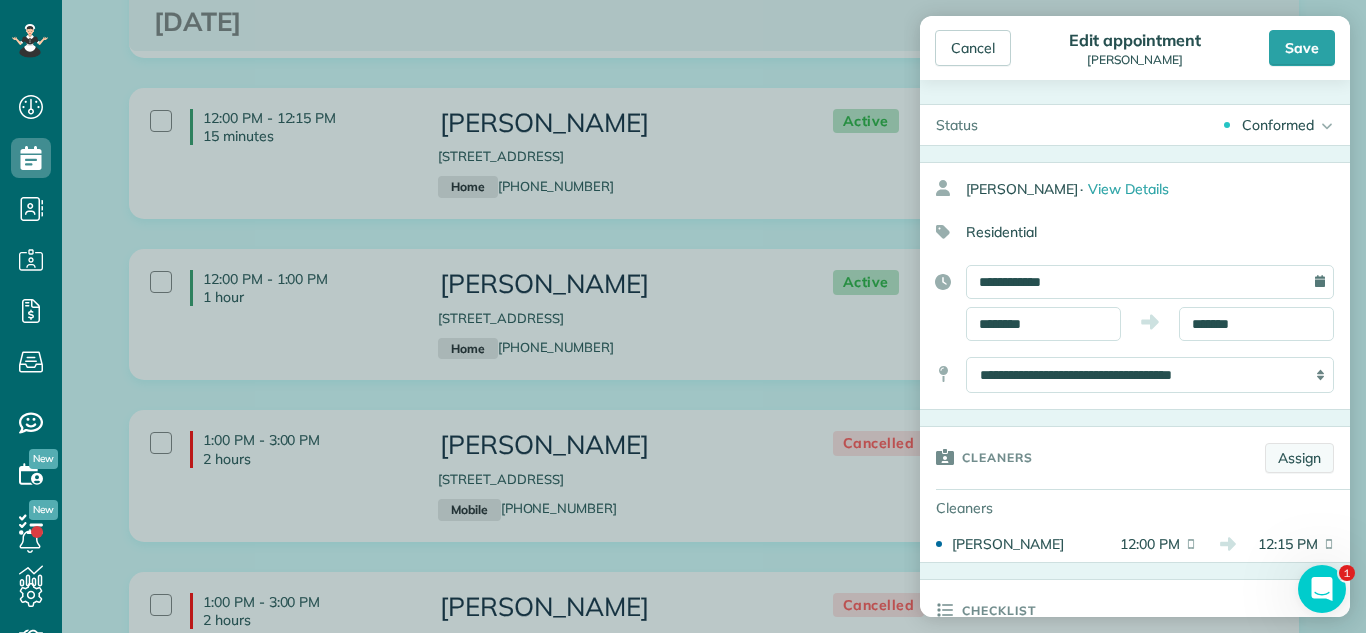 click on "Assign" at bounding box center [1299, 458] 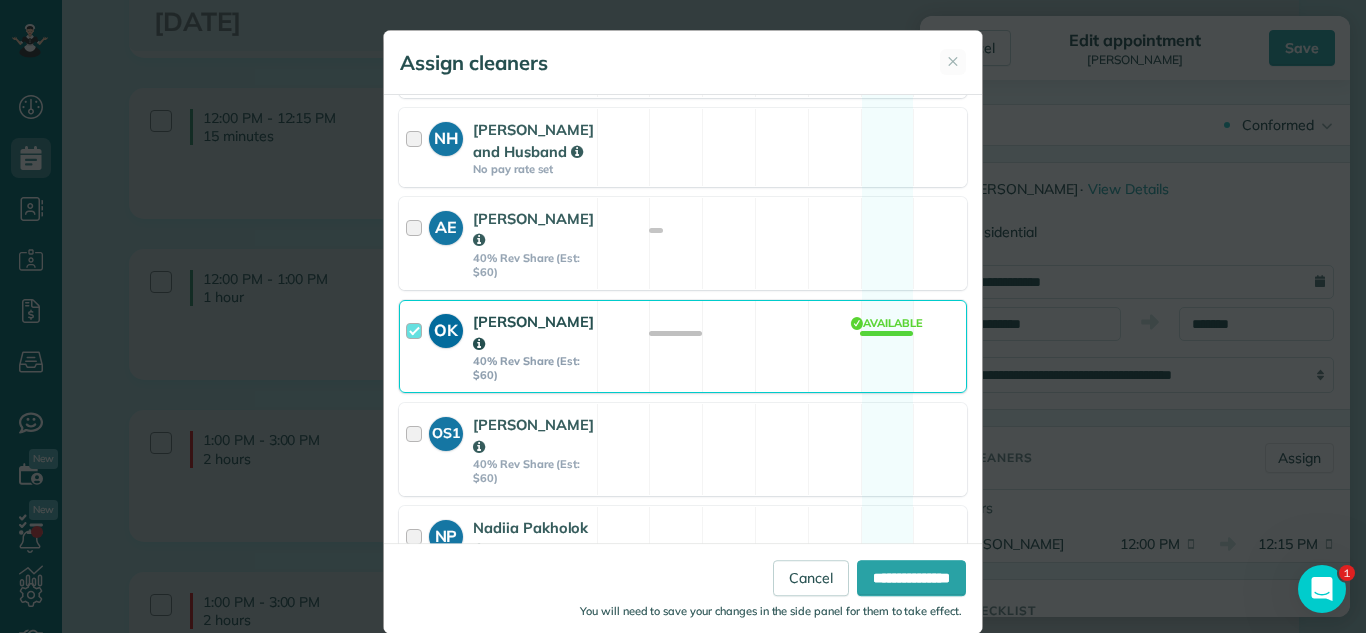 scroll, scrollTop: 1105, scrollLeft: 0, axis: vertical 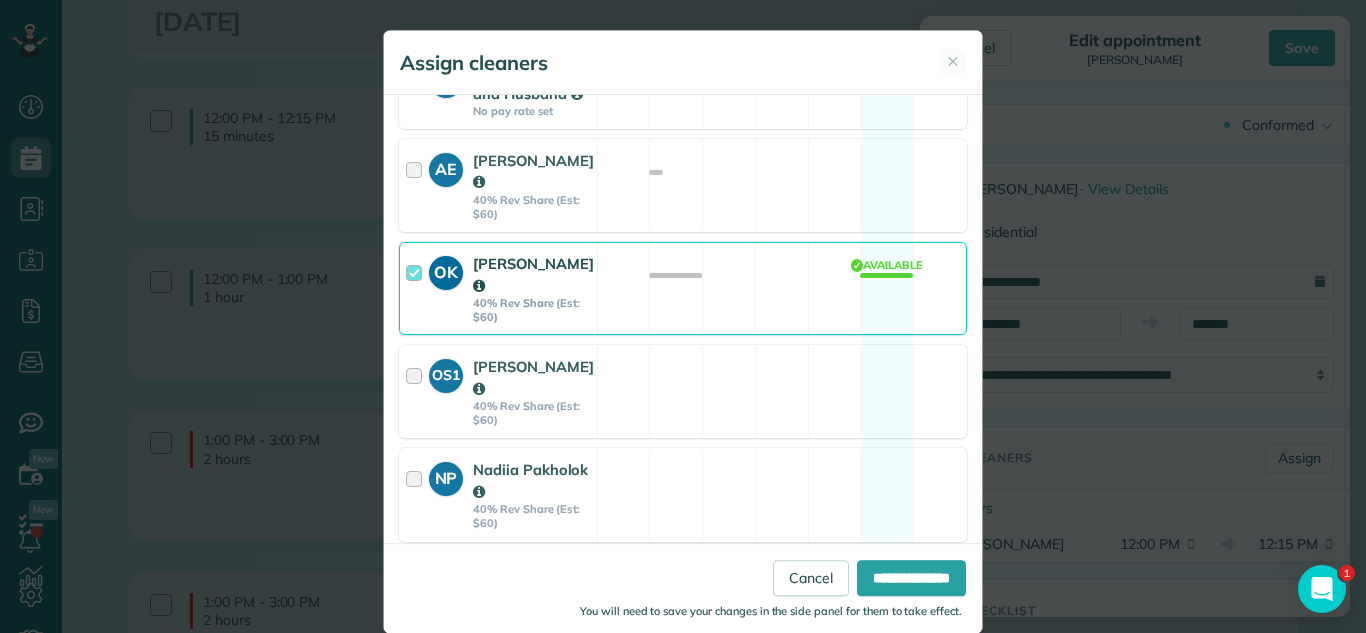 click on "OK
Oksana Karpenko
40% Rev Share (Est: $60)
Available" at bounding box center (683, 288) 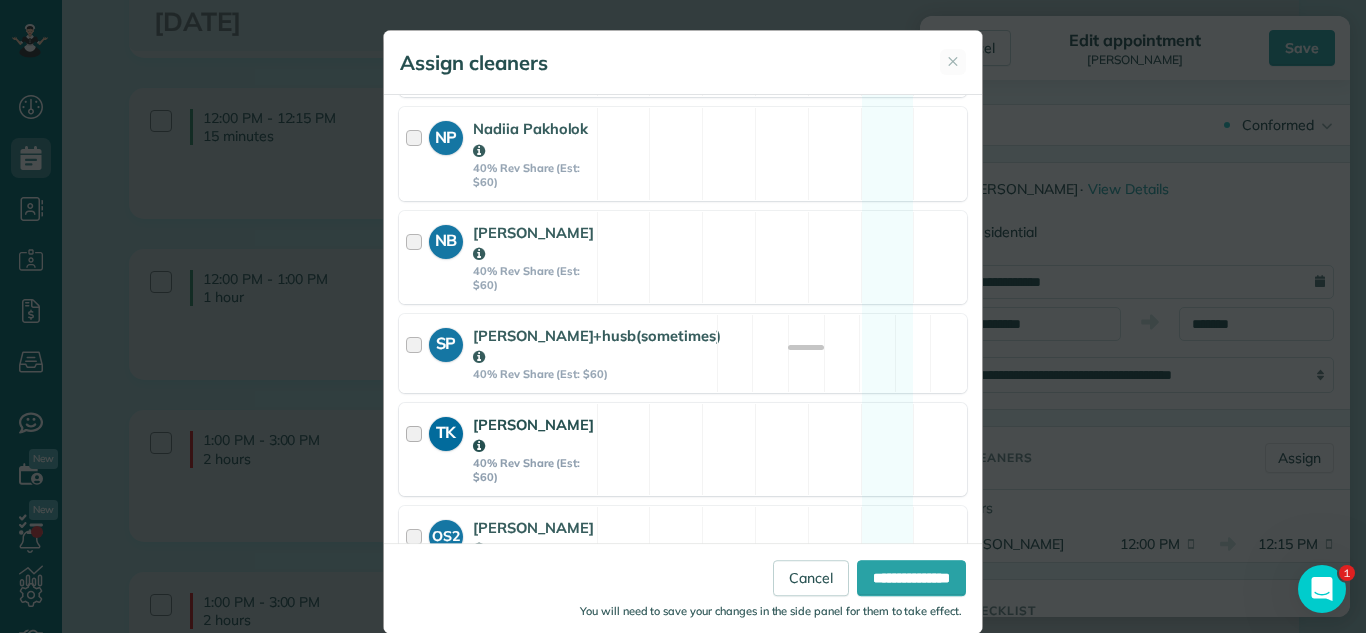 scroll, scrollTop: 1451, scrollLeft: 0, axis: vertical 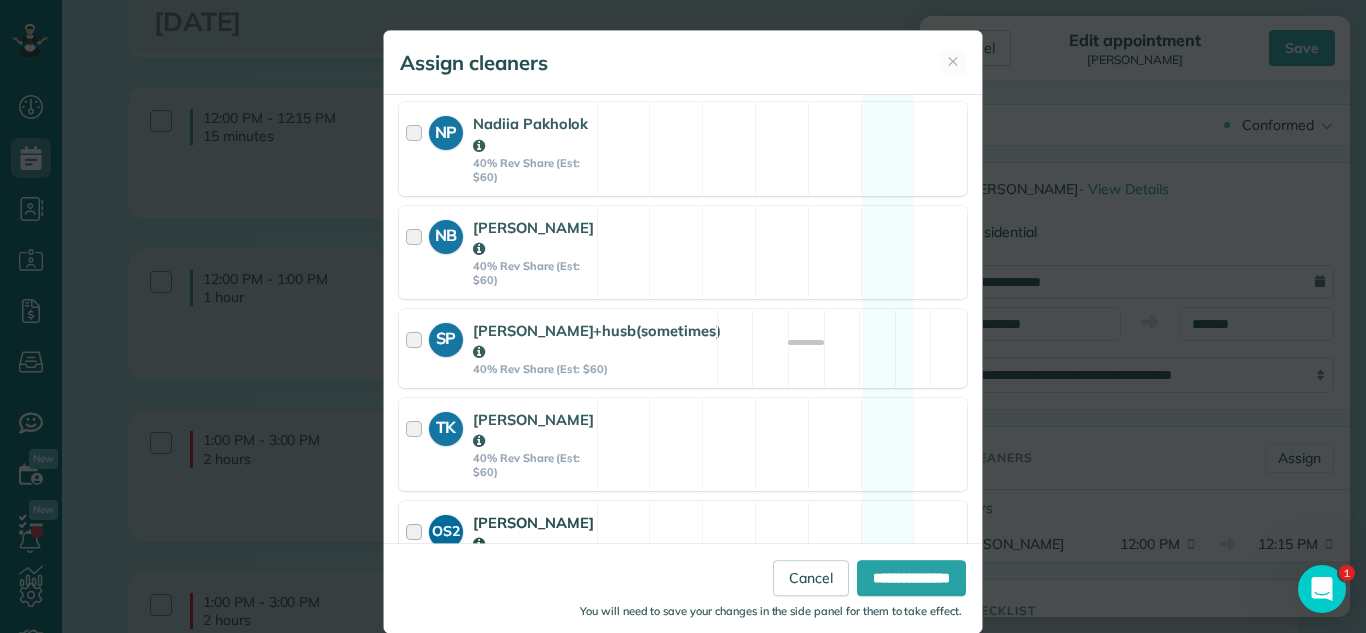 drag, startPoint x: 813, startPoint y: 192, endPoint x: 880, endPoint y: 460, distance: 276.24808 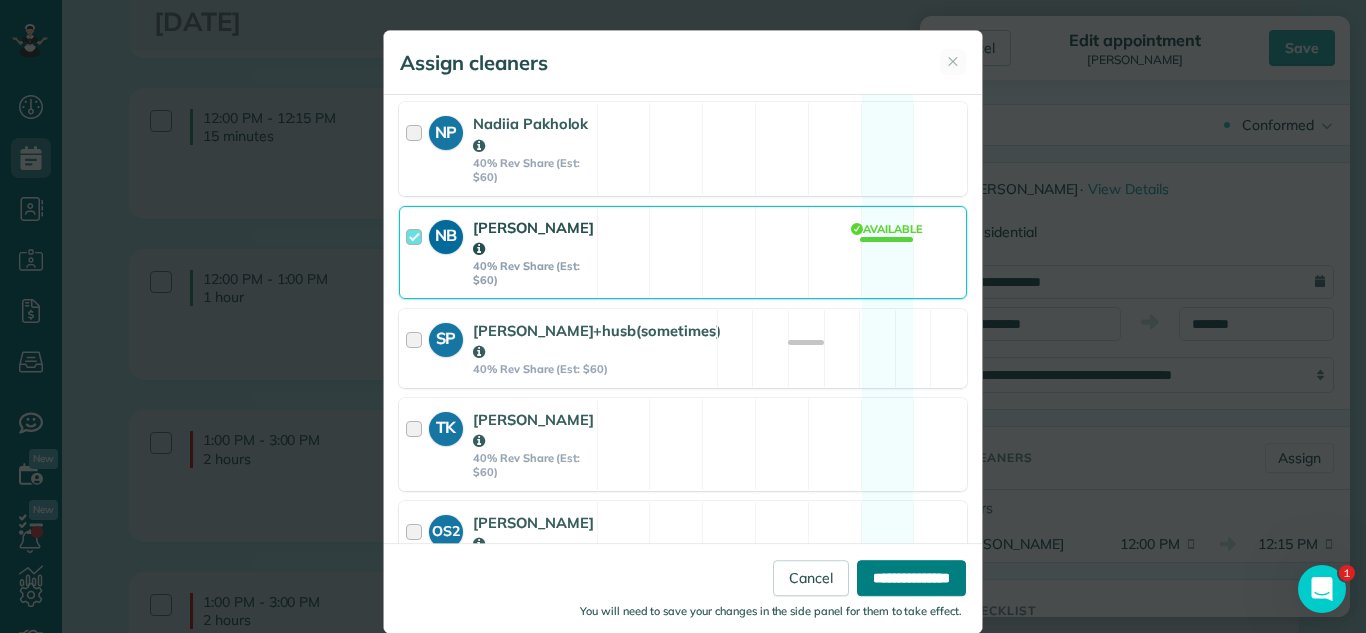 click on "**********" at bounding box center (911, 578) 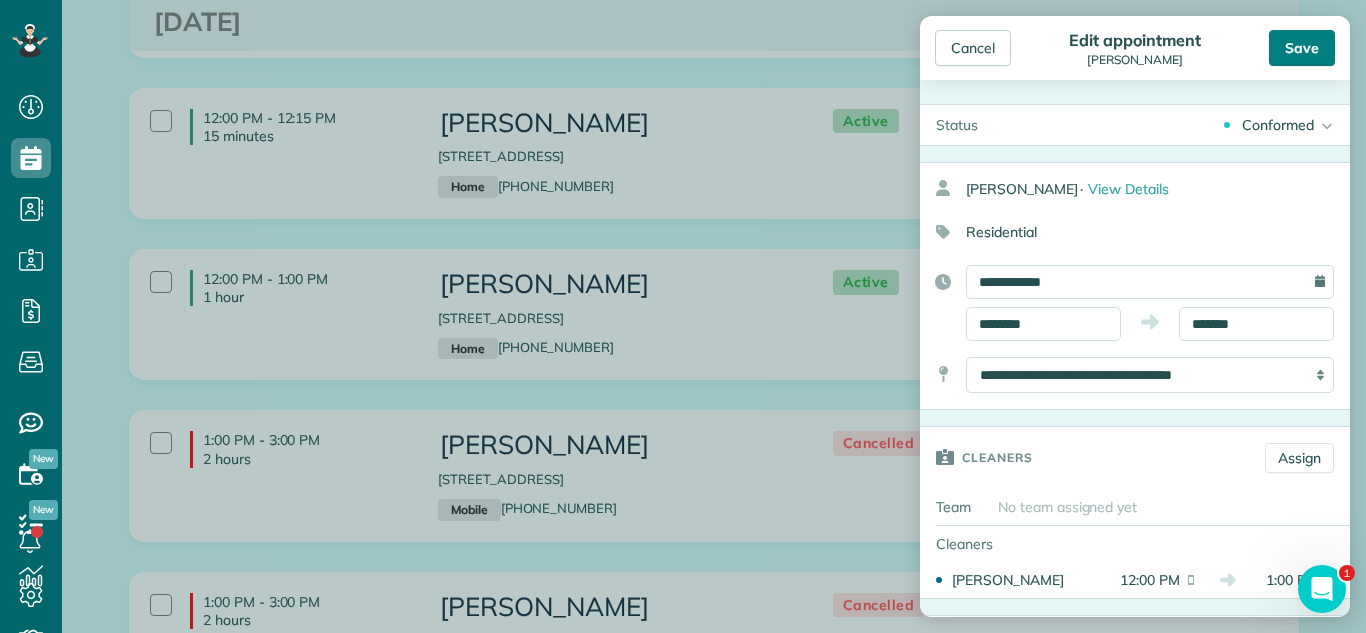 click on "Save" at bounding box center (1302, 48) 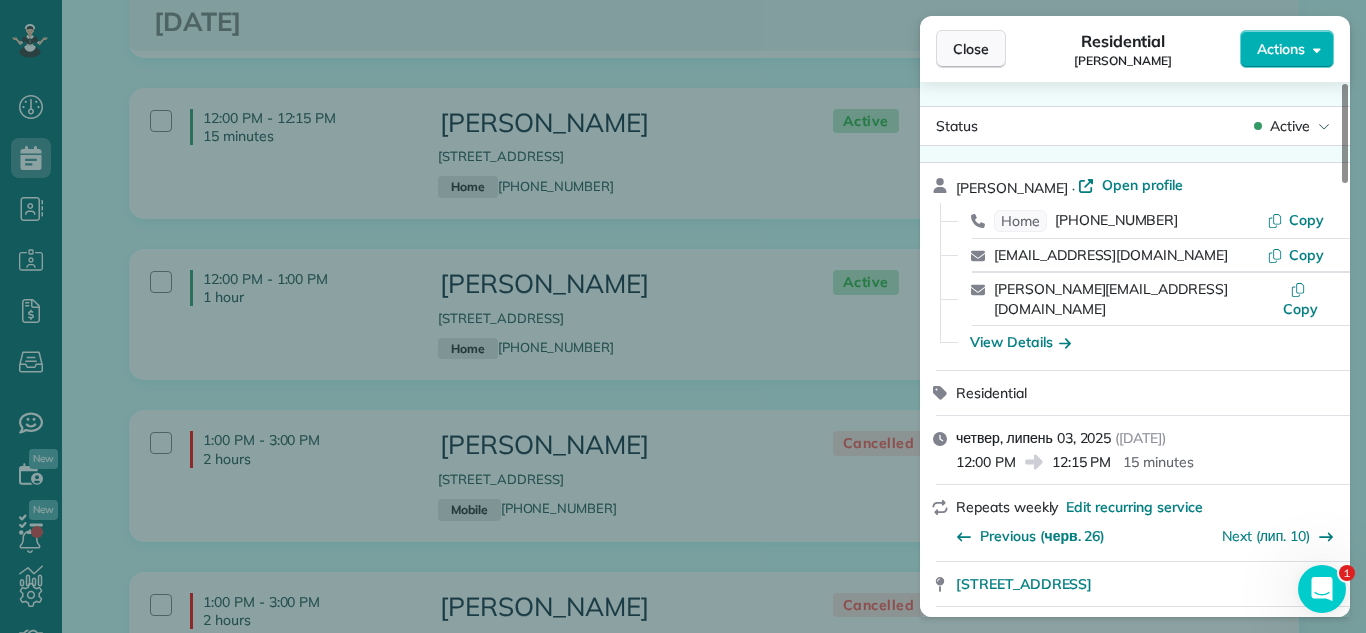 click on "Close" at bounding box center (971, 49) 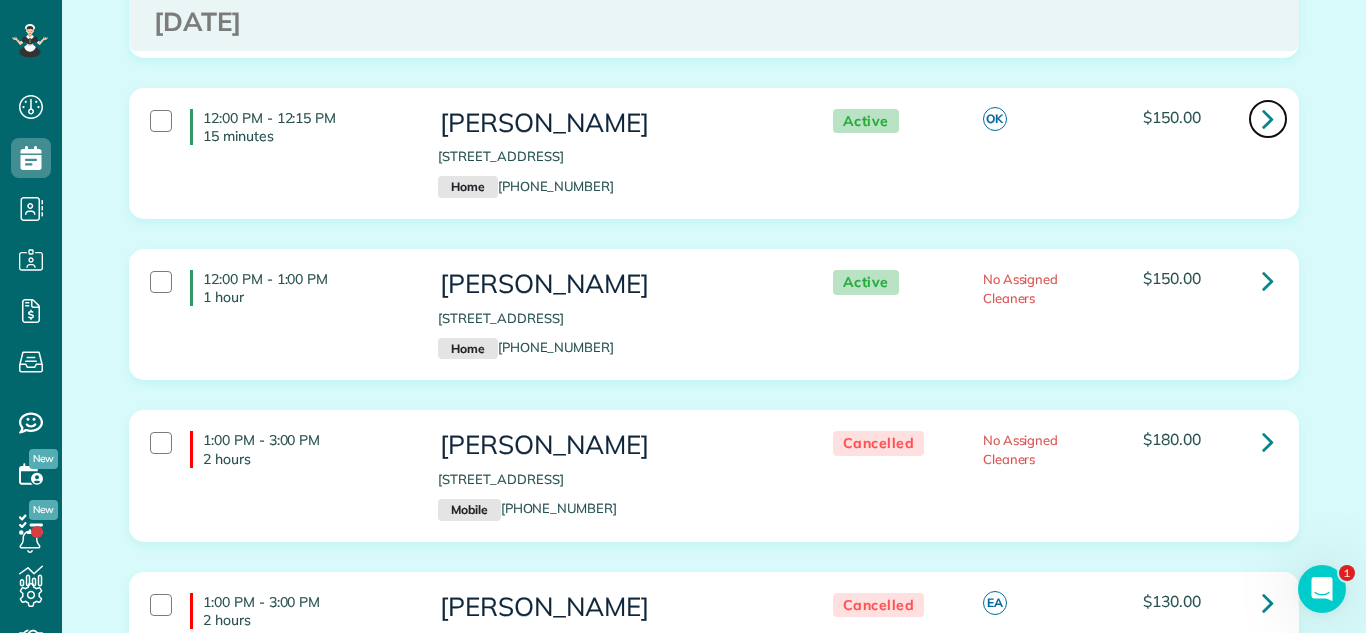 click at bounding box center [1268, 118] 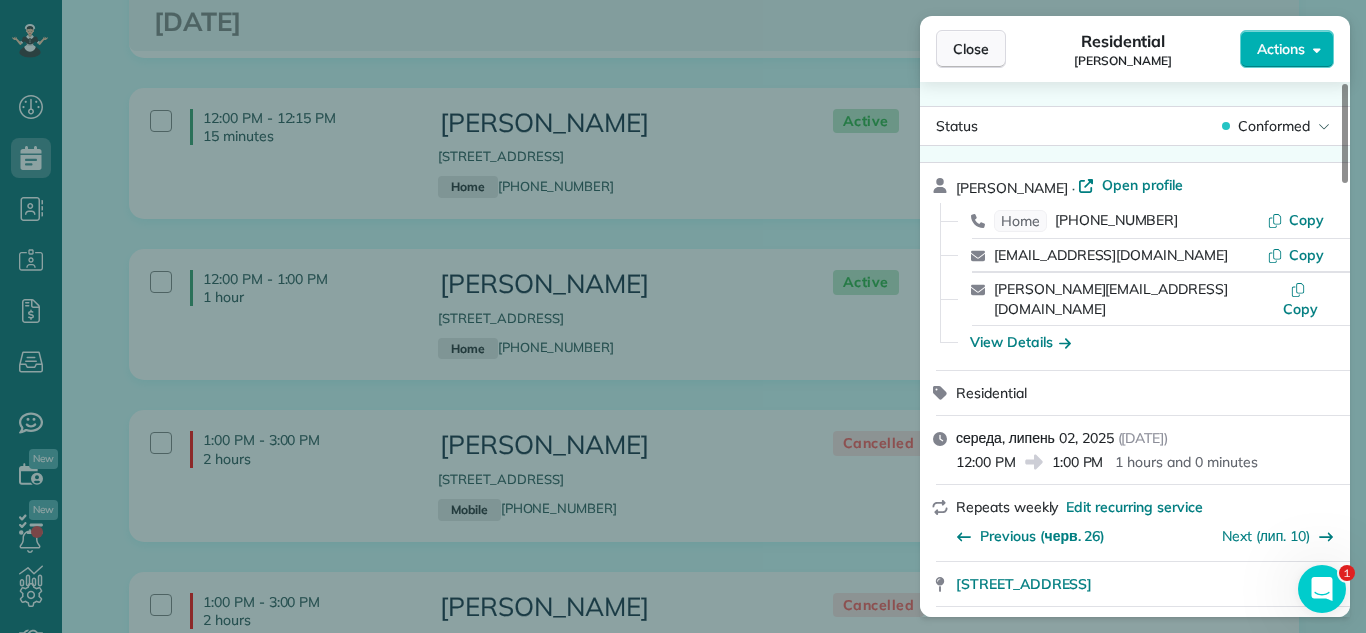 click on "Close" at bounding box center [971, 49] 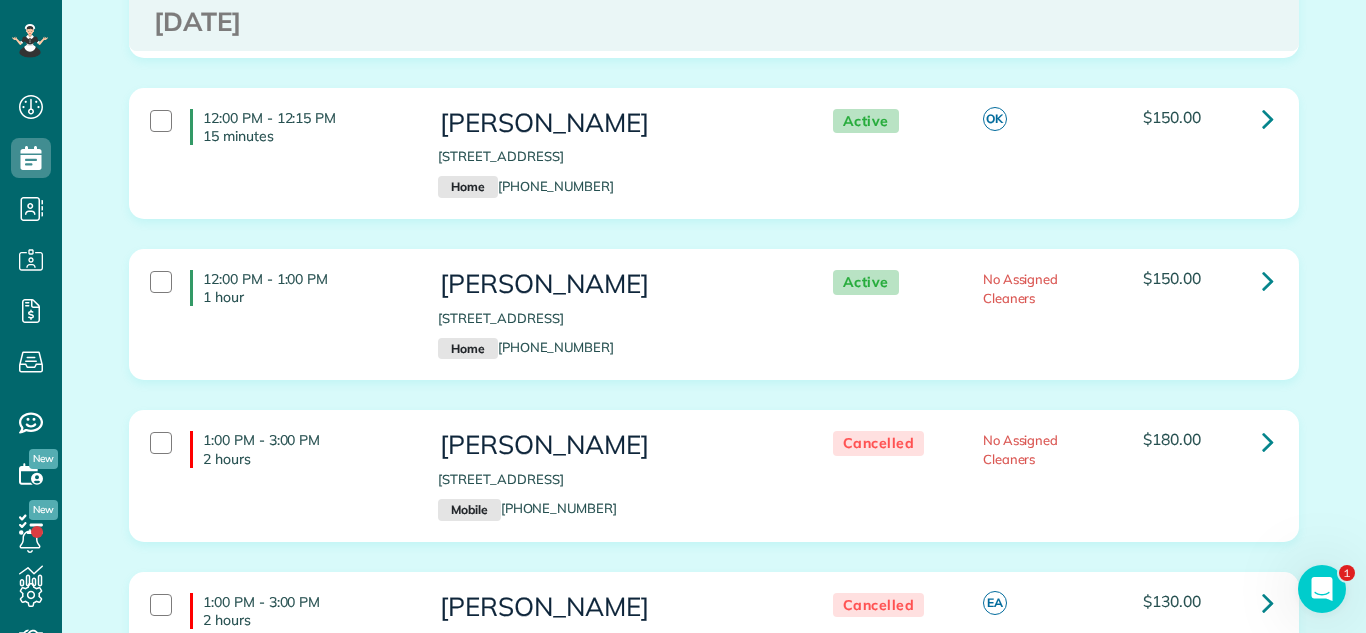 click on "12:00 PM -  1:00 PM
1 hour
Angie Kotsinonos
6905 North Karlov Avenue Lincolnwood IL 60712
Home
(847) 558-7942
Active
No Assigned Cleaners
$150.00" at bounding box center (714, 314) 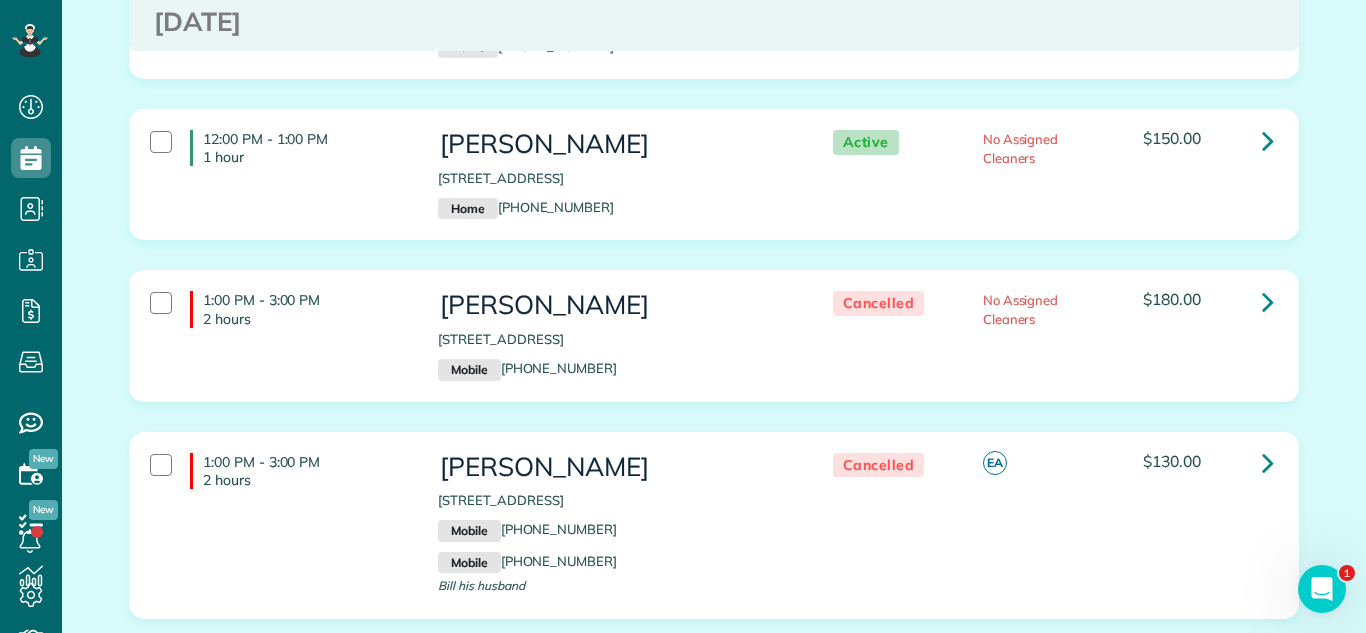 scroll, scrollTop: 4723, scrollLeft: 0, axis: vertical 